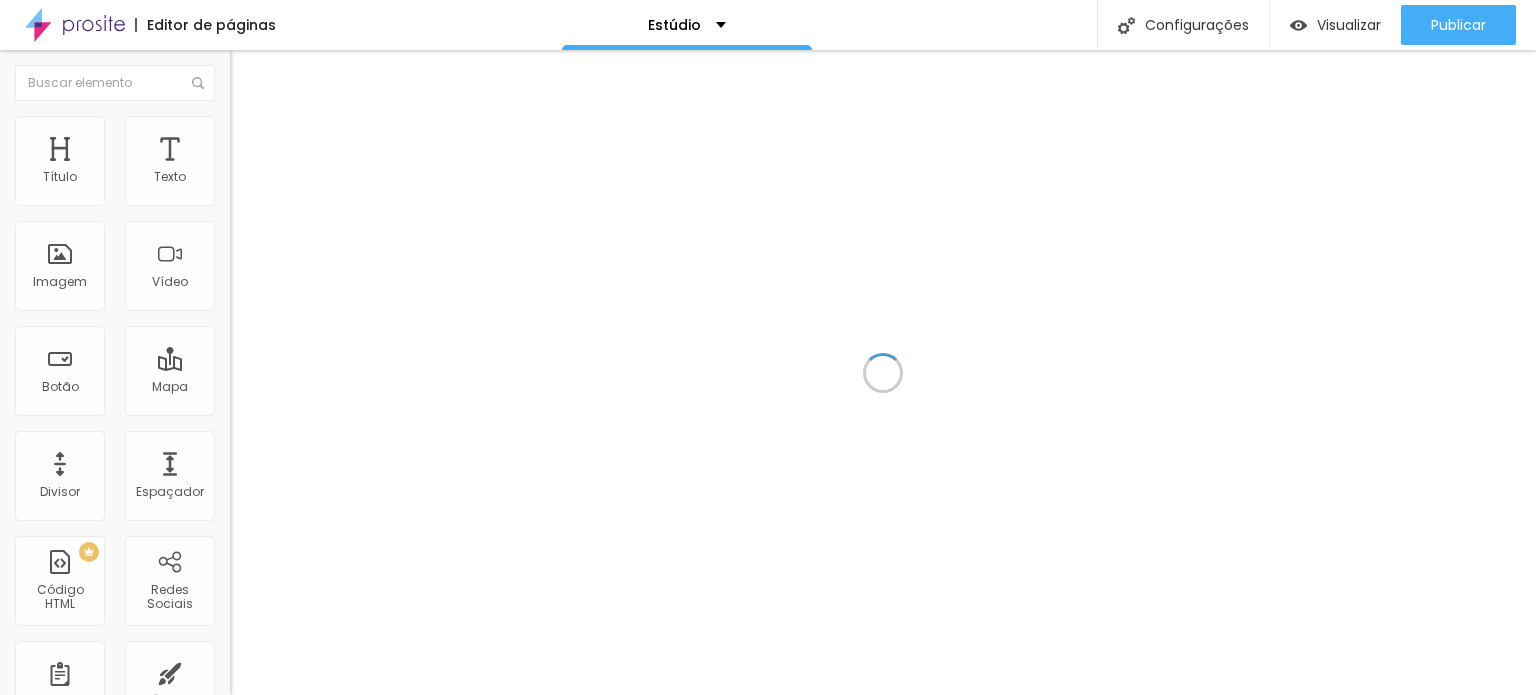 scroll, scrollTop: 0, scrollLeft: 0, axis: both 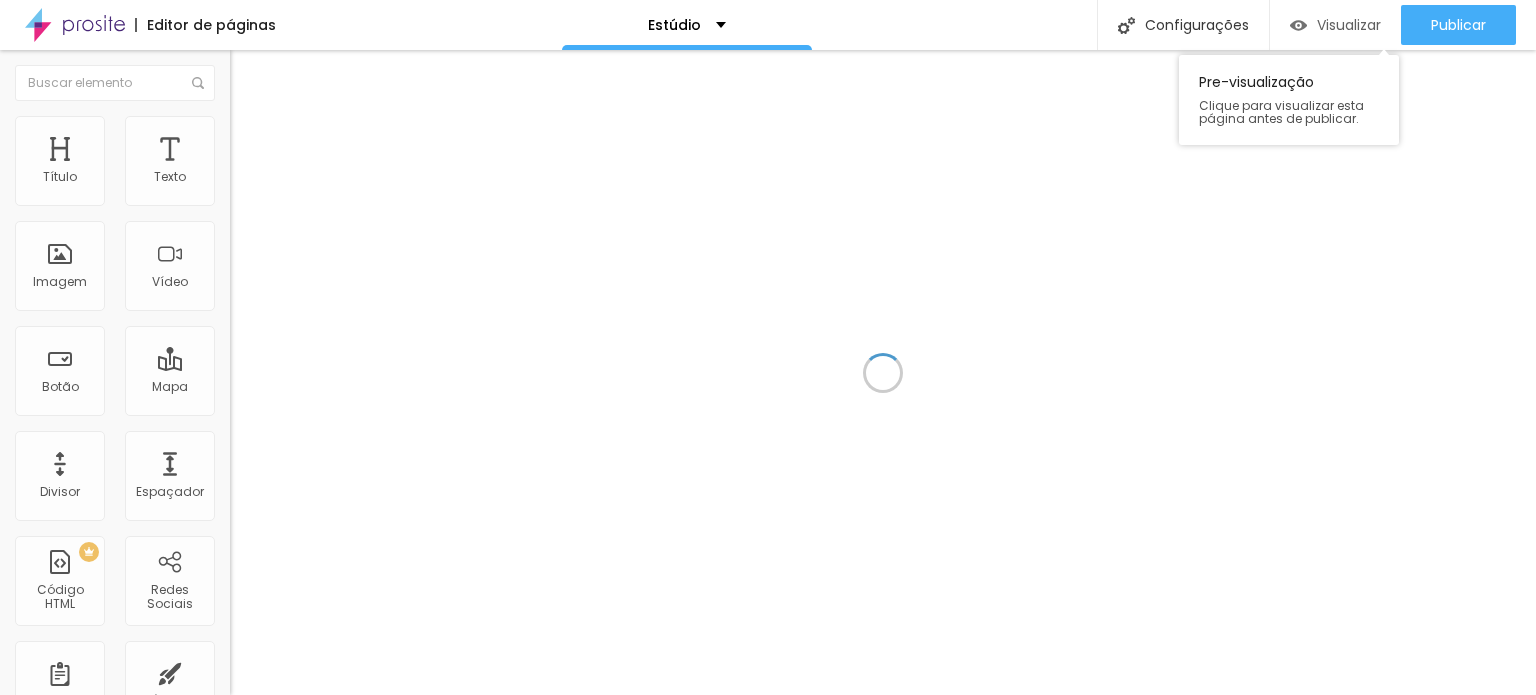 click on "Visualizar" at bounding box center [1335, 25] 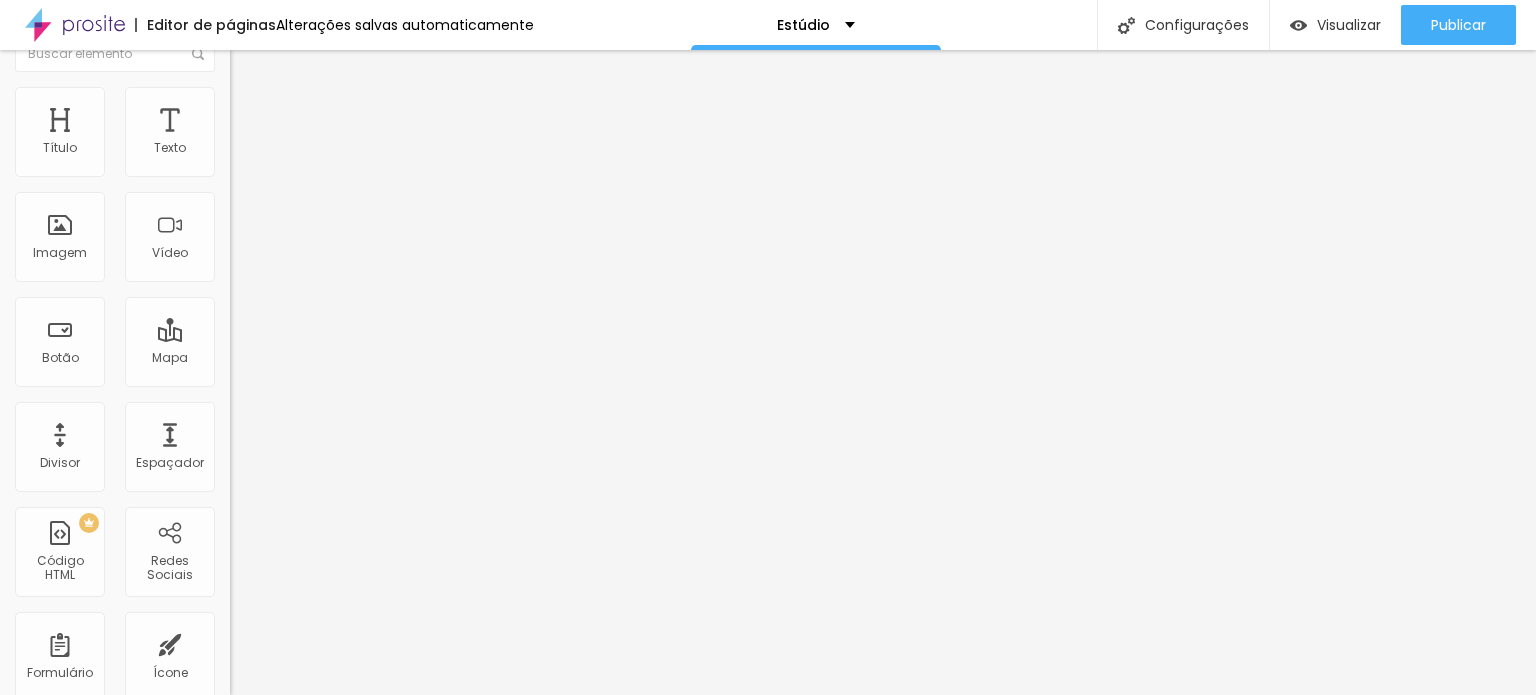 scroll, scrollTop: 0, scrollLeft: 0, axis: both 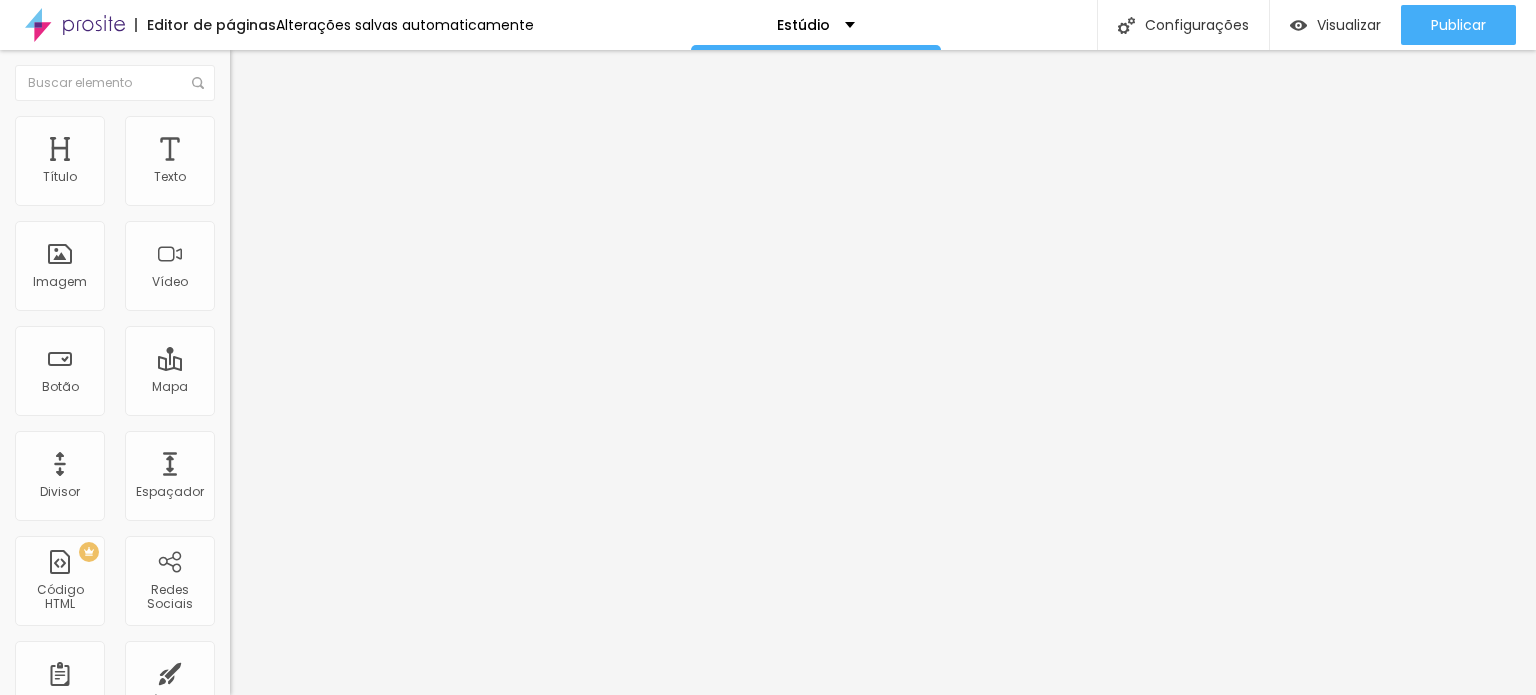 click at bounding box center [237, 175] 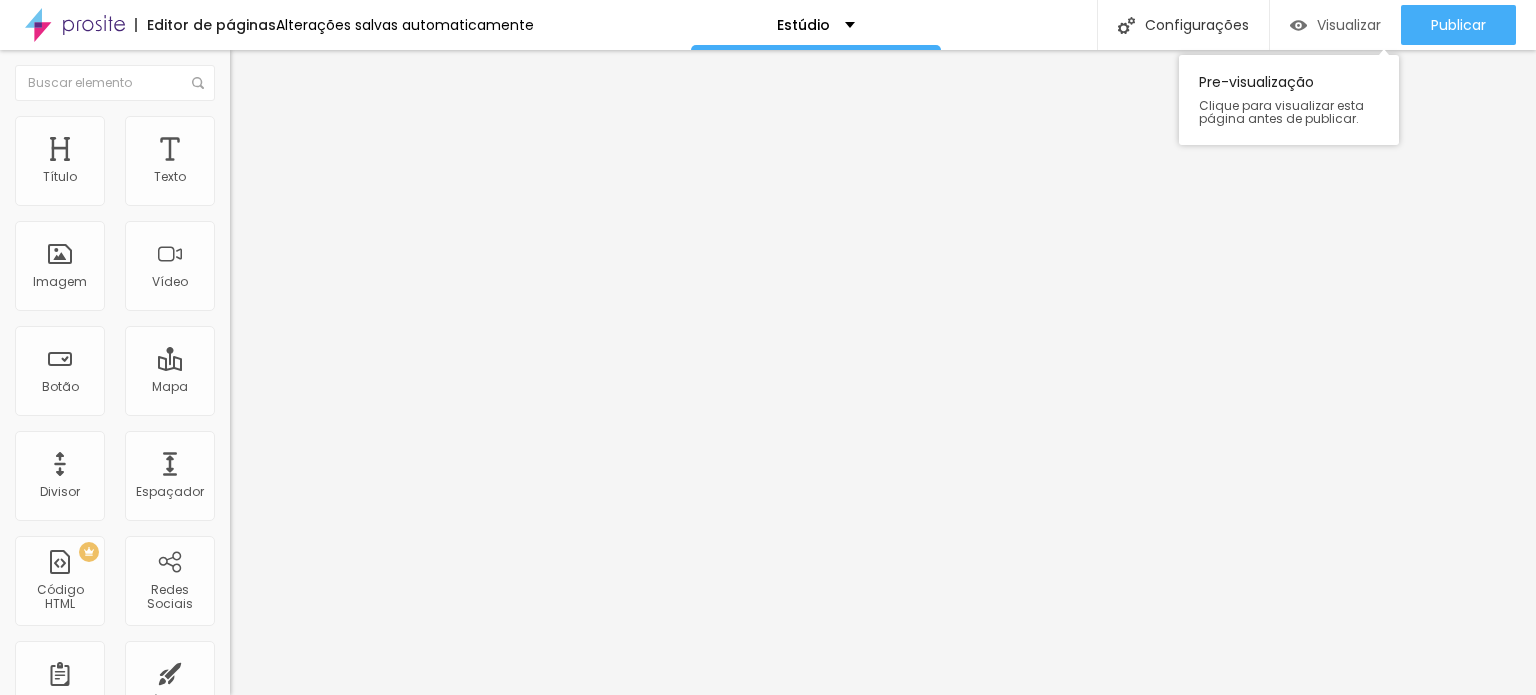 click on "Visualizar" at bounding box center (1349, 25) 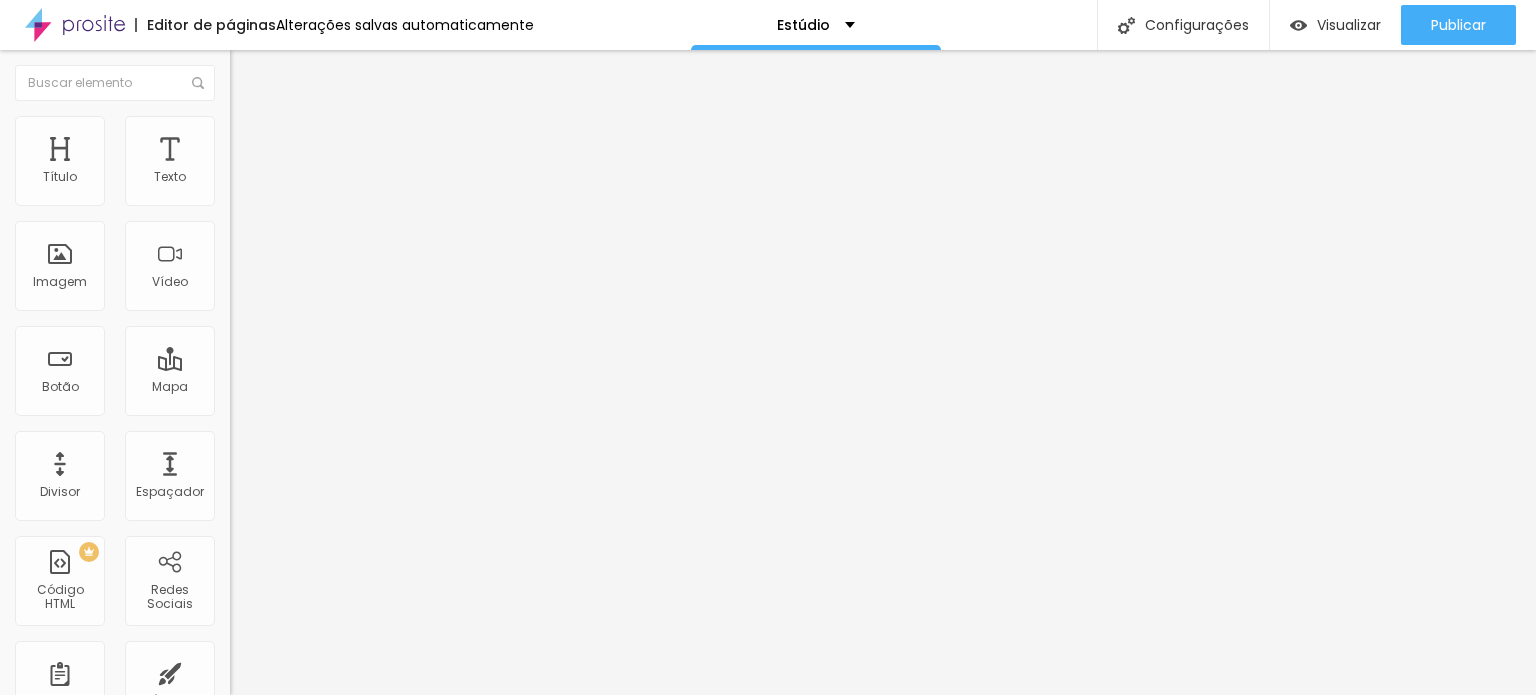 click on "Trocar imagem" at bounding box center [284, 163] 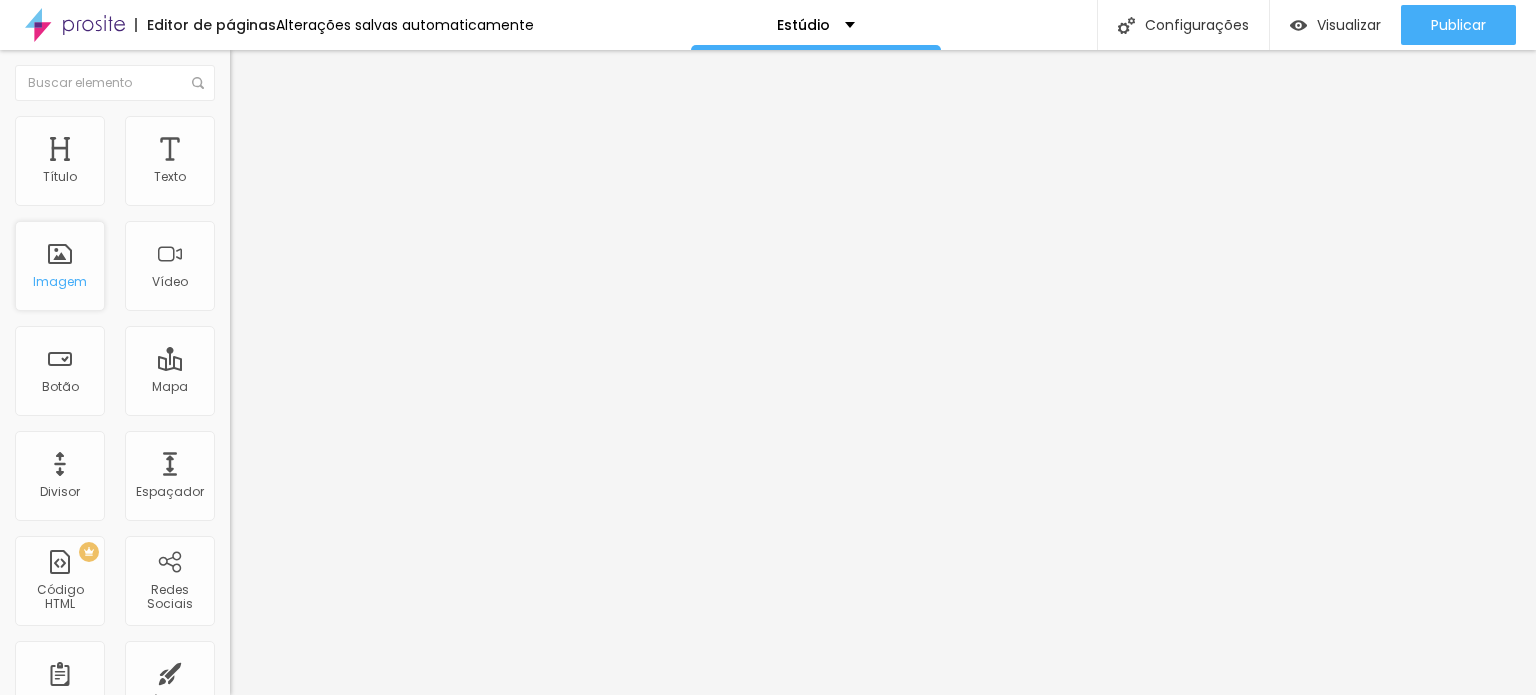 click on "Imagem" at bounding box center [60, 282] 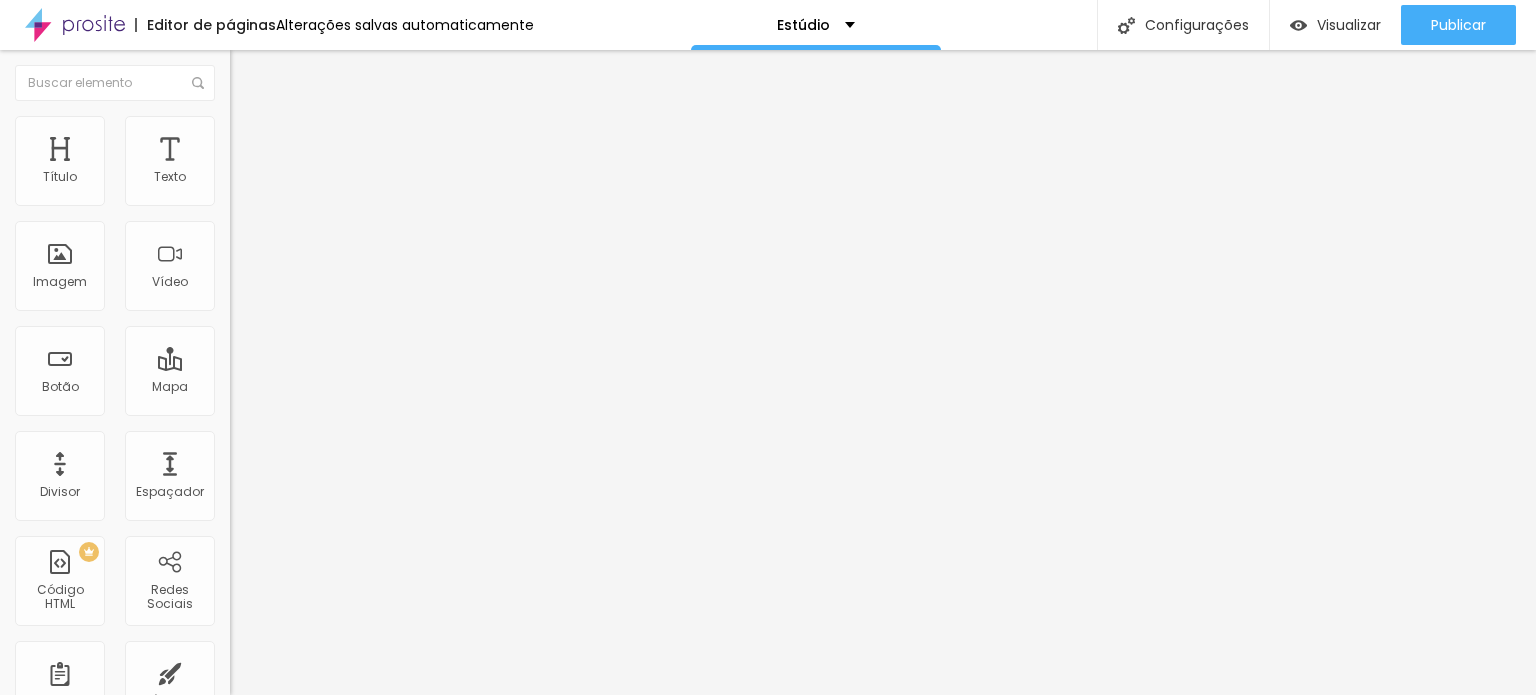 click on "Adicionar imagem" at bounding box center (294, 163) 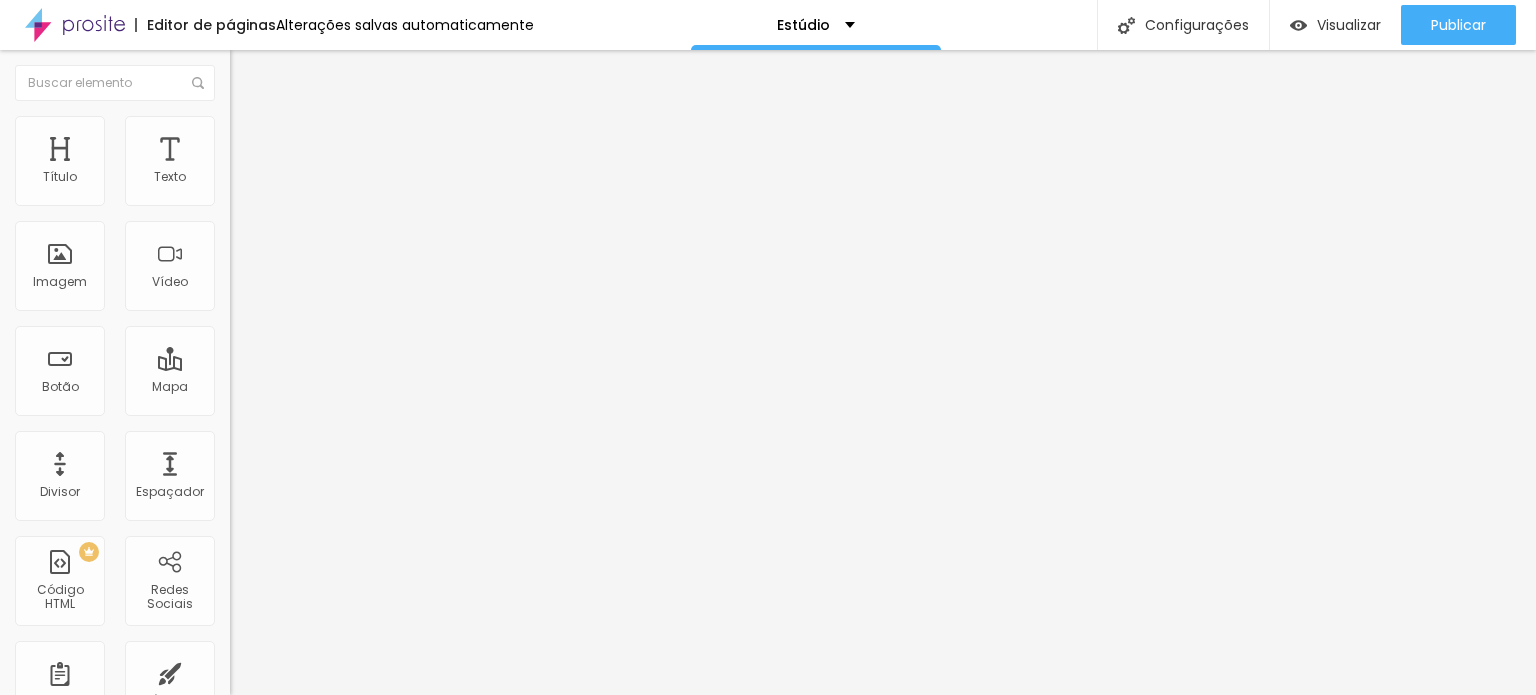 type on "2" 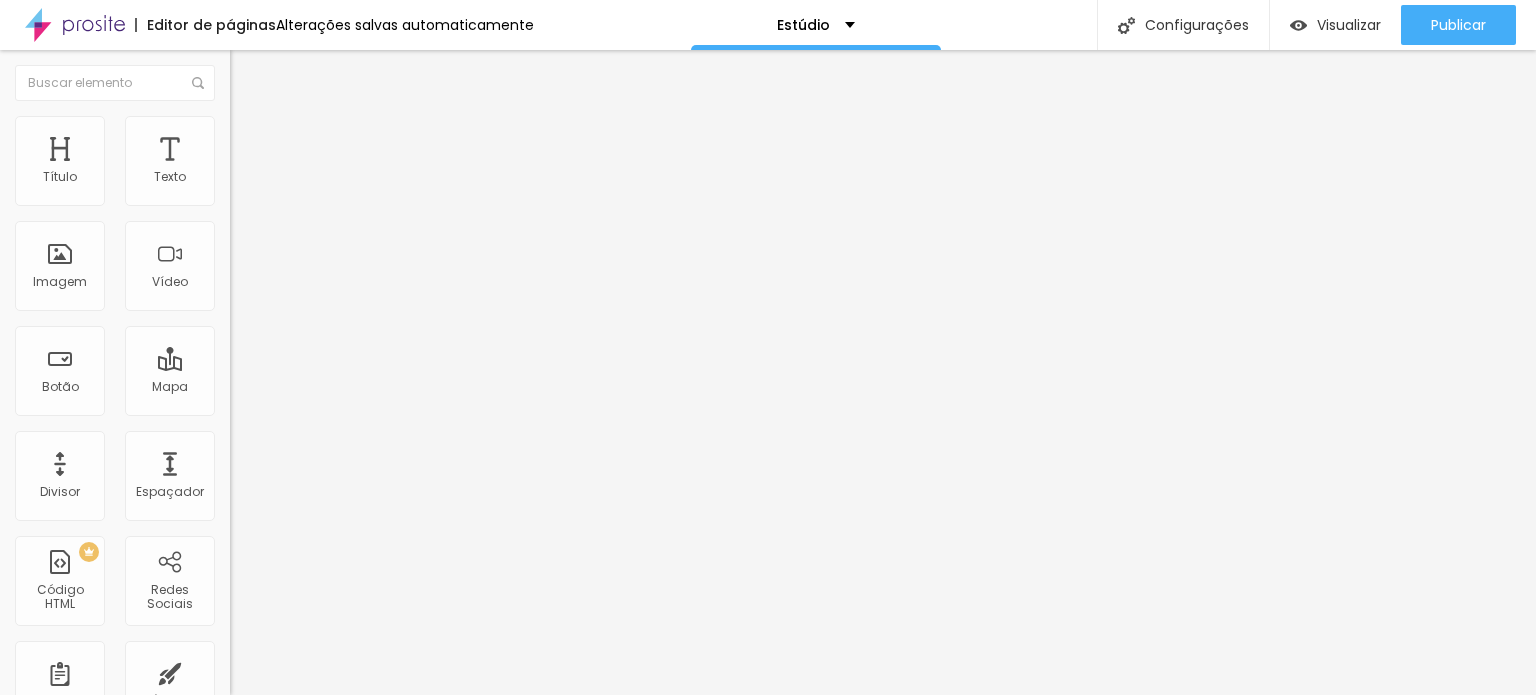 type on "17" 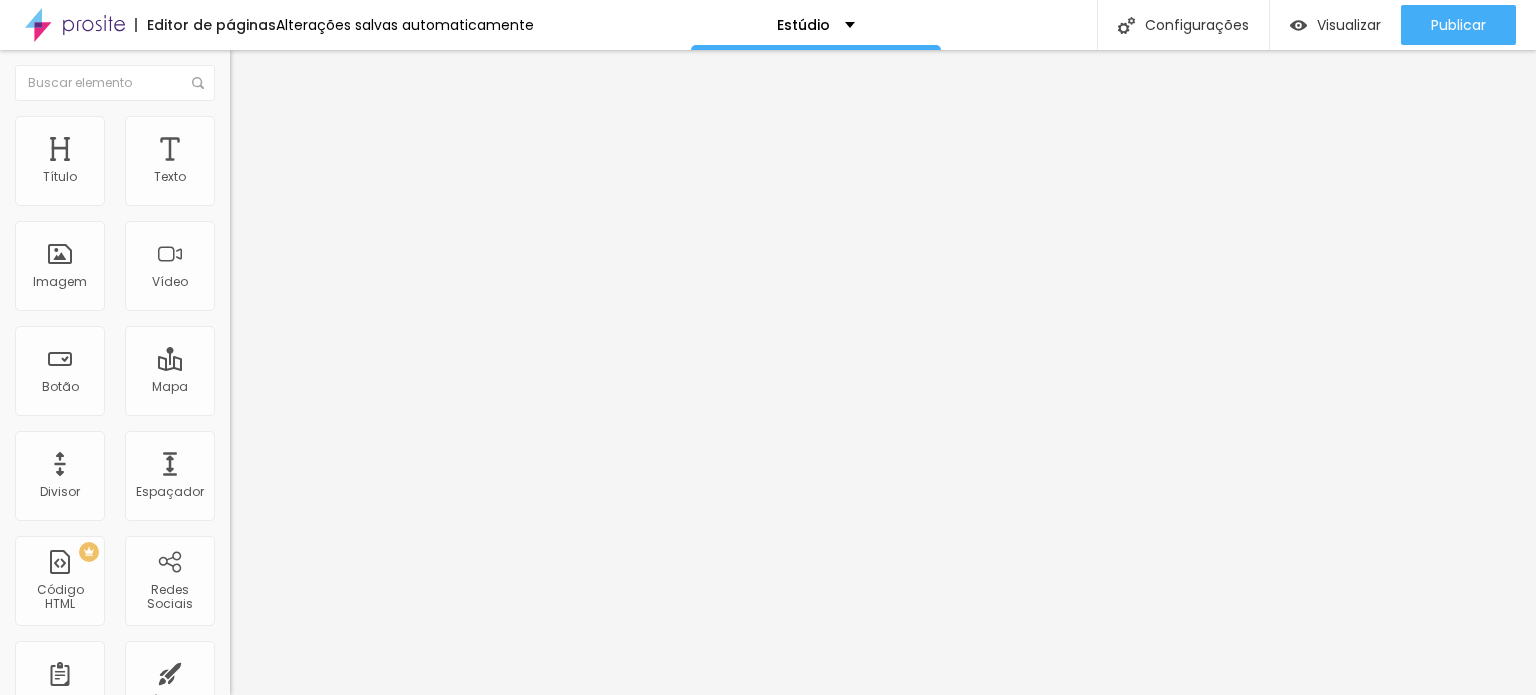 type on "17" 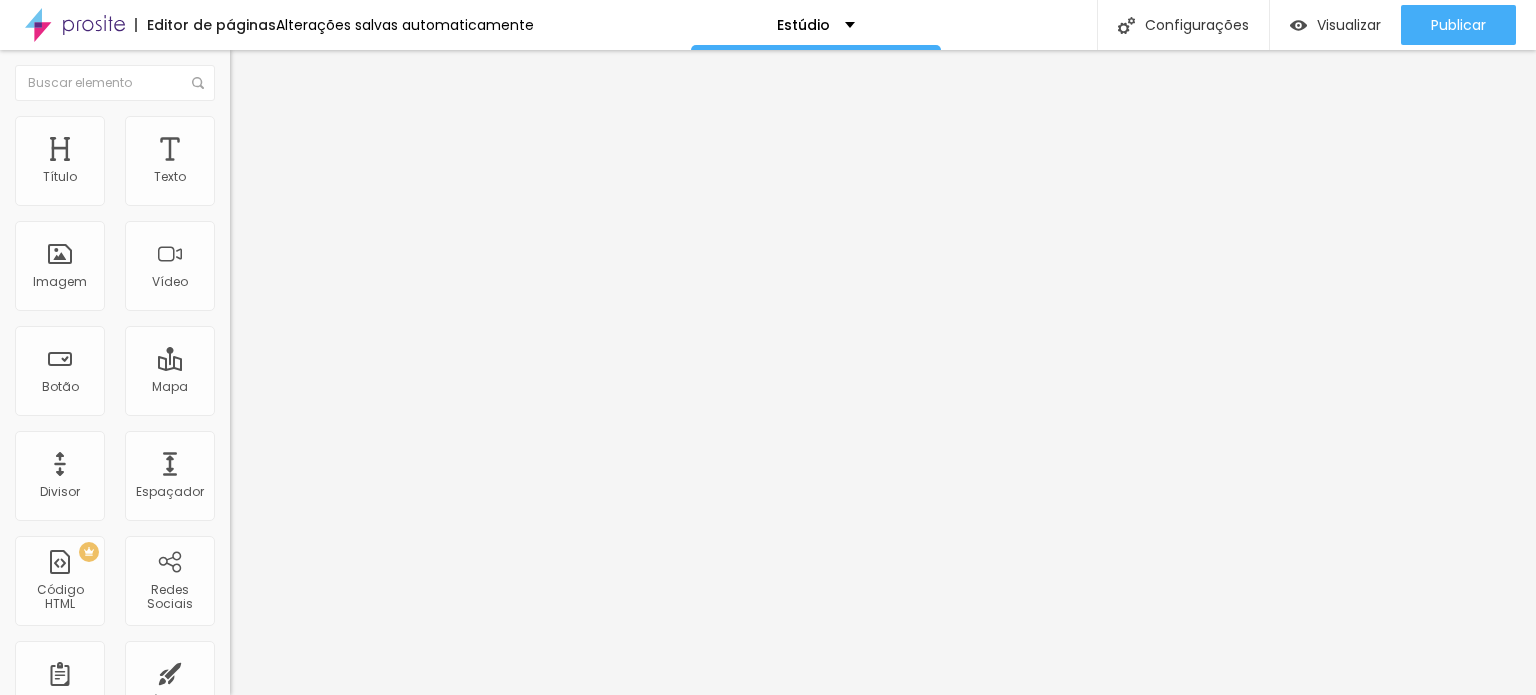 type on "21" 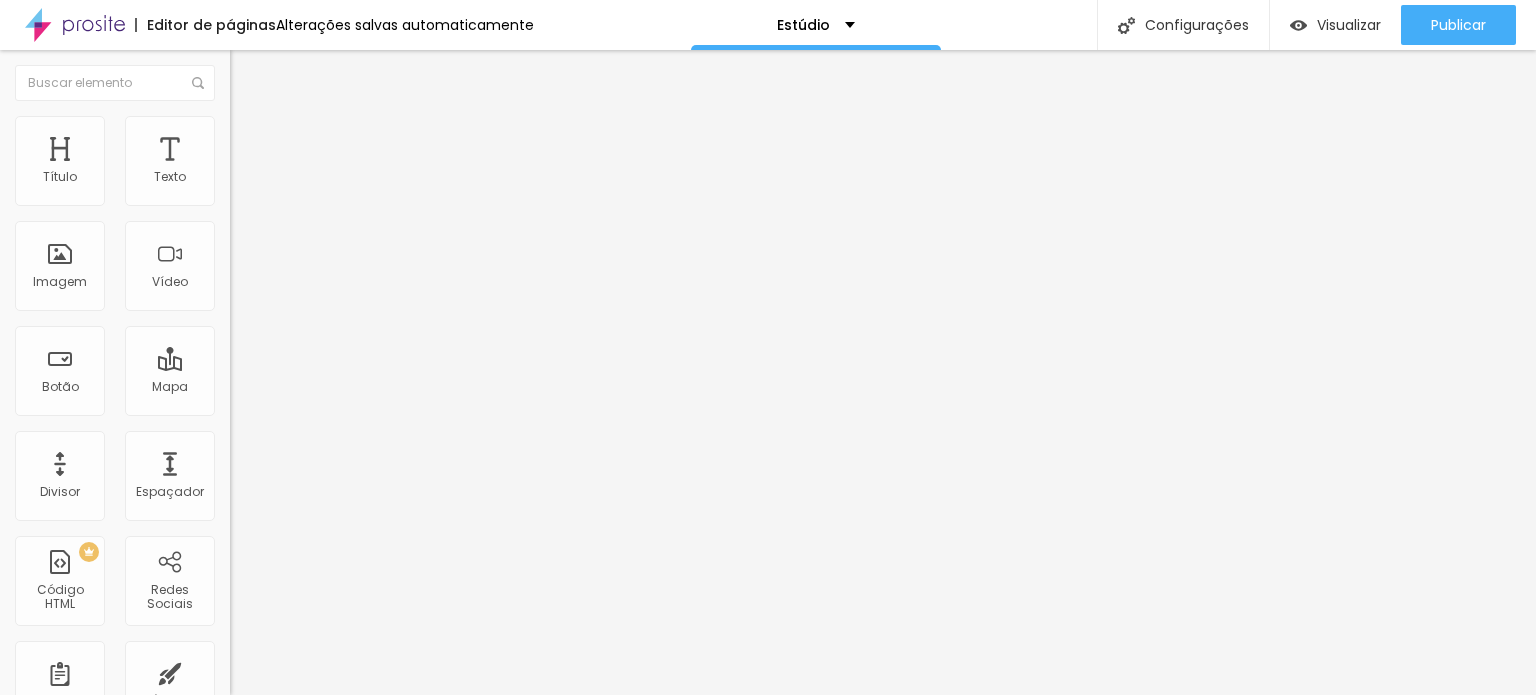 type on "21" 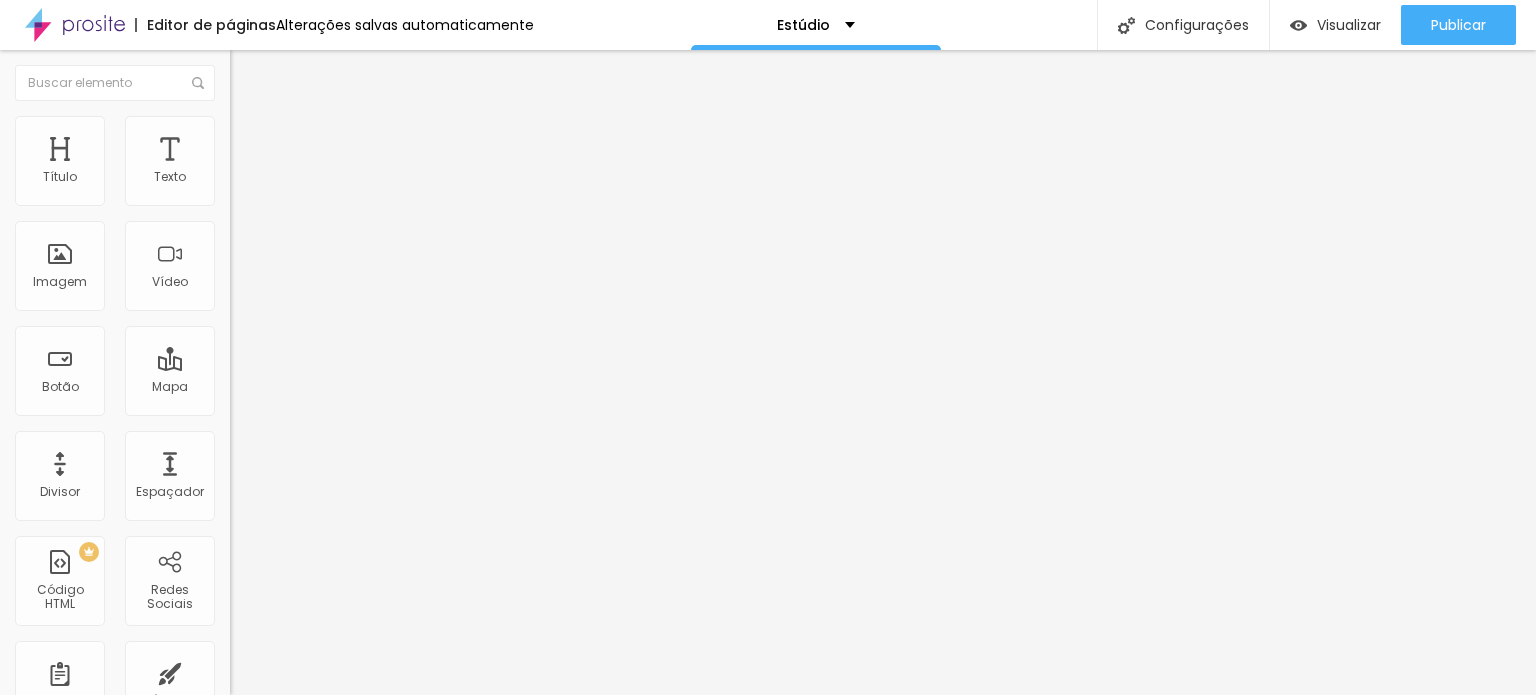 type on "37" 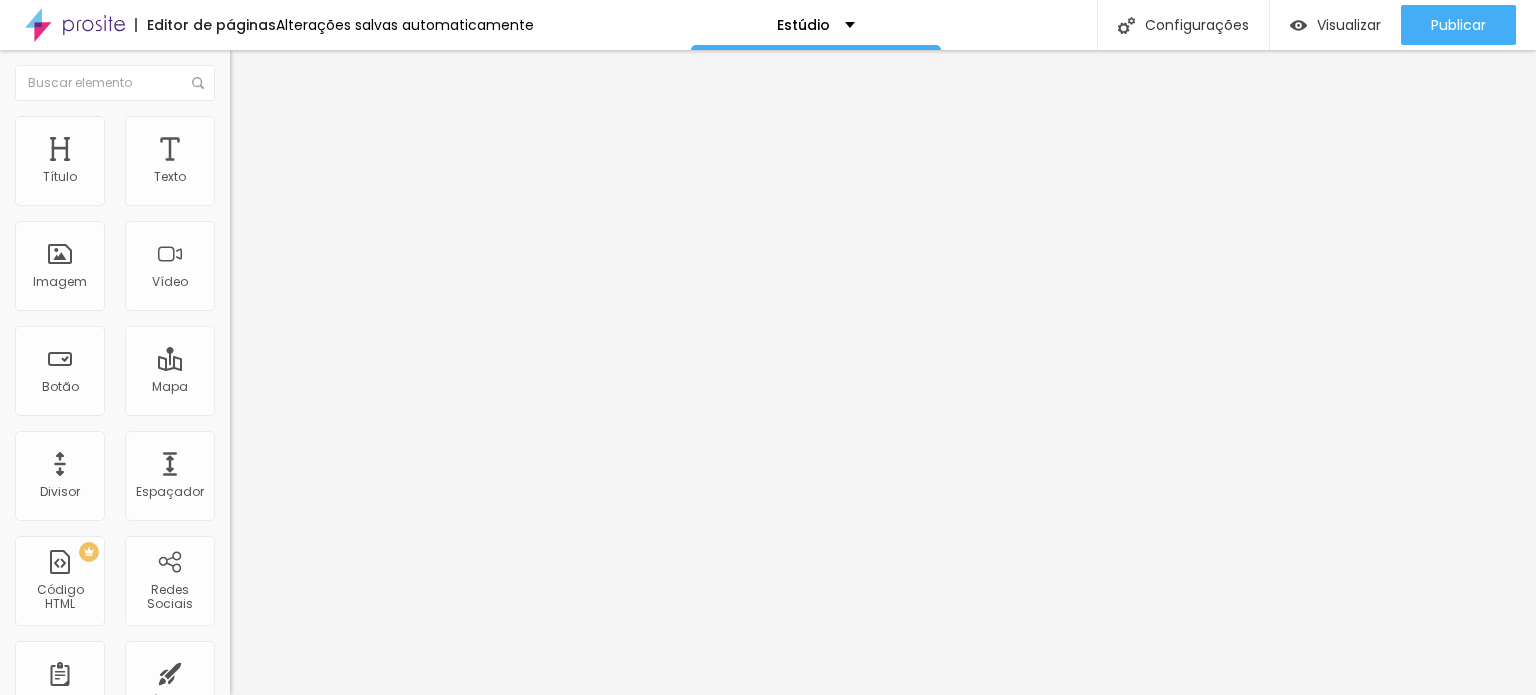 type on "37" 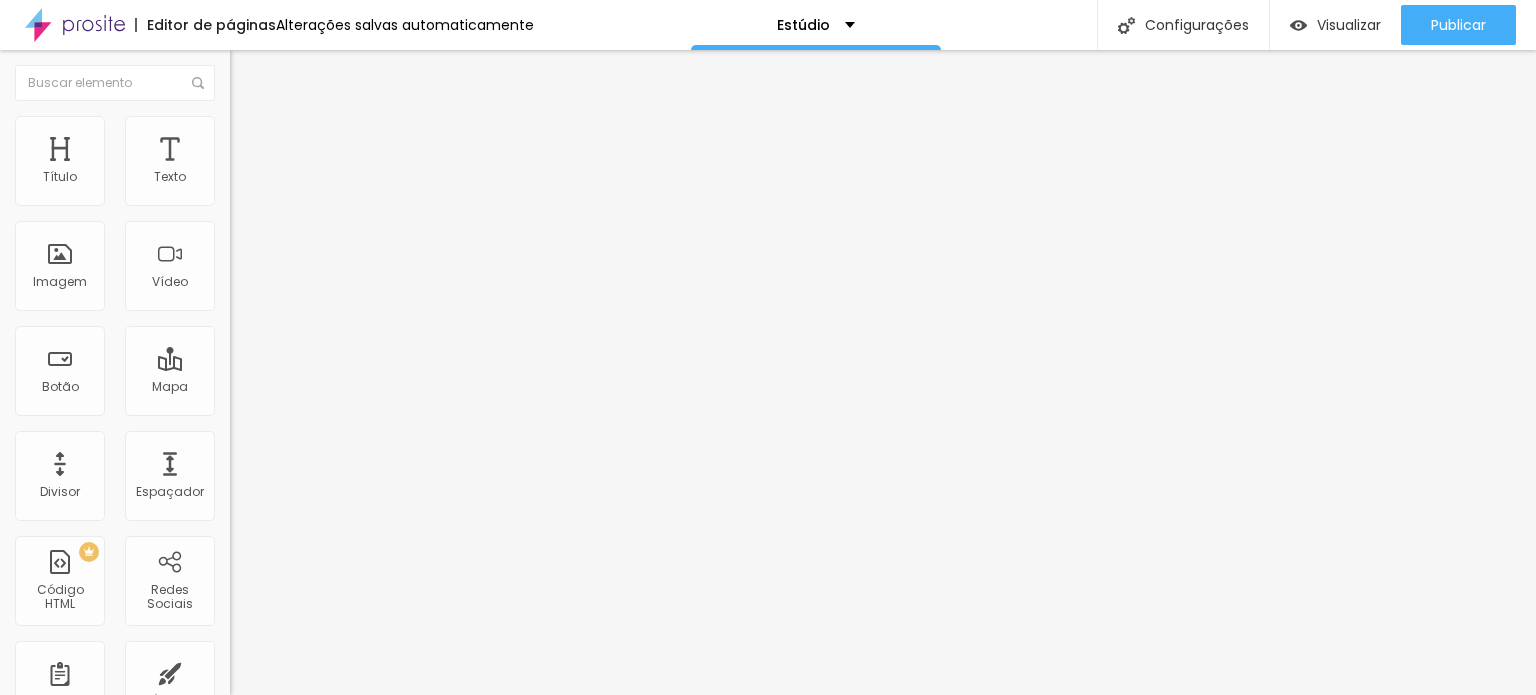 type on "50" 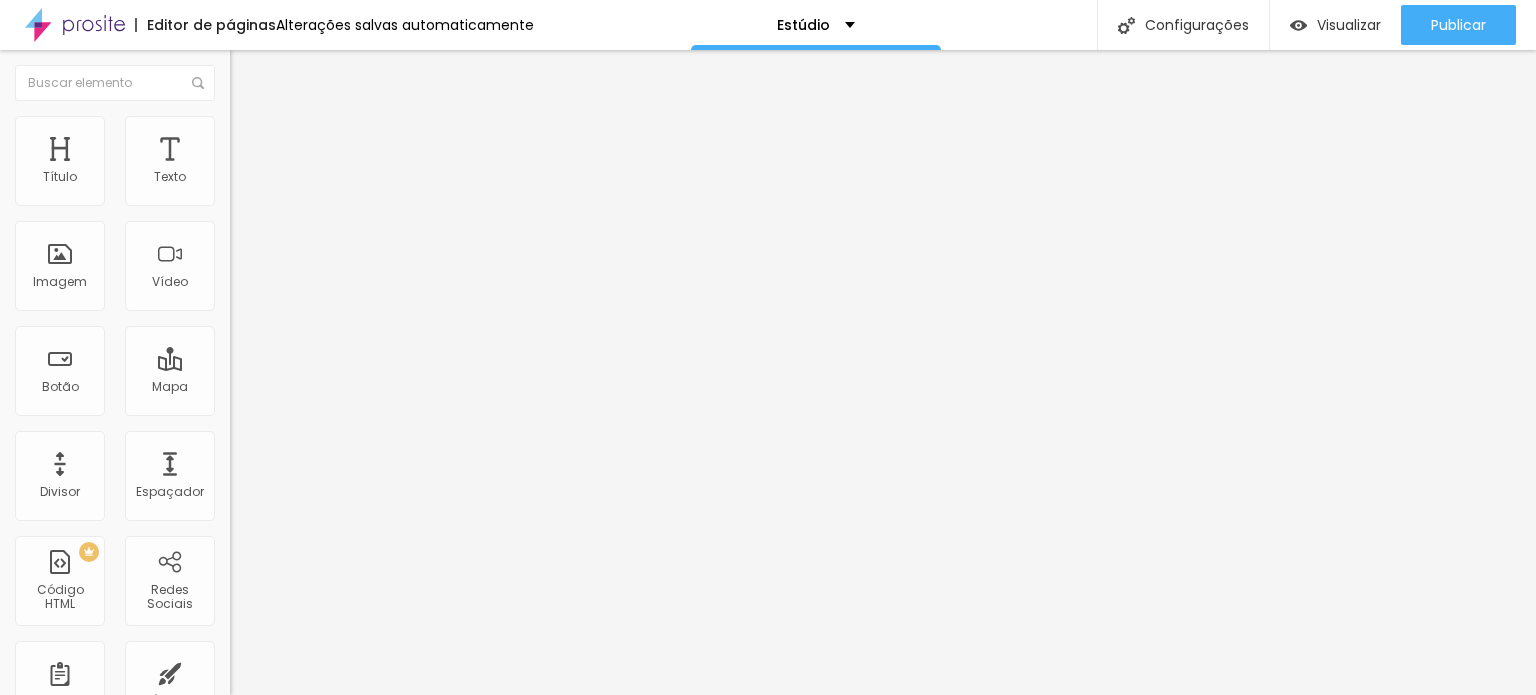 type on "56" 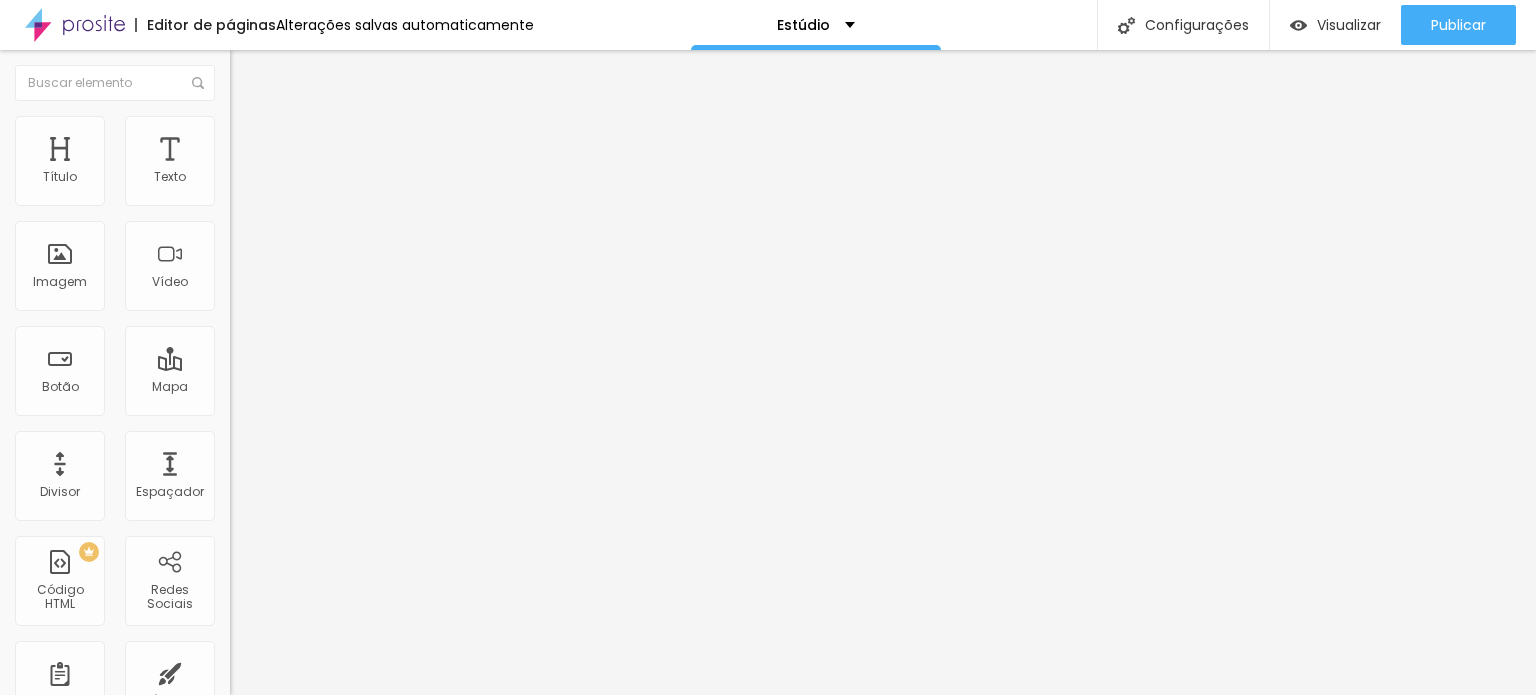 type on "100" 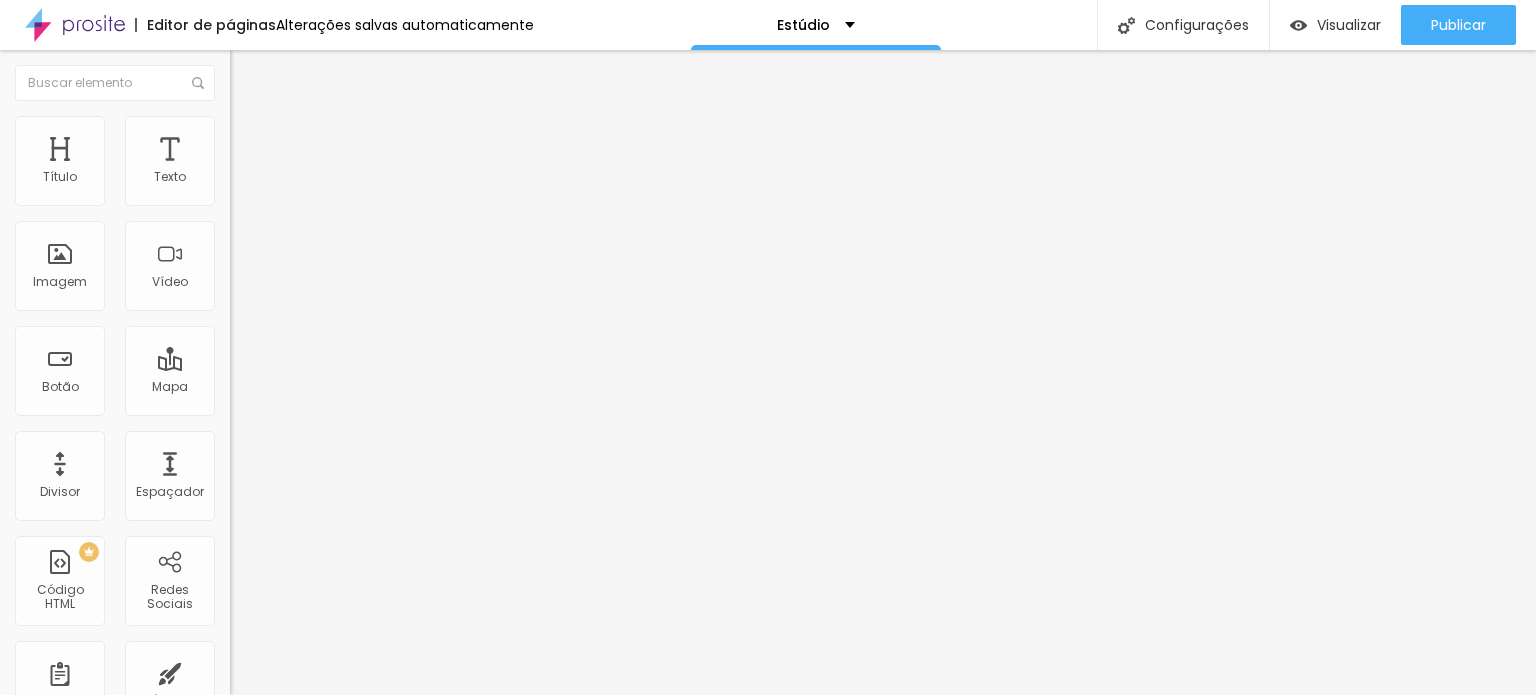 type on "100" 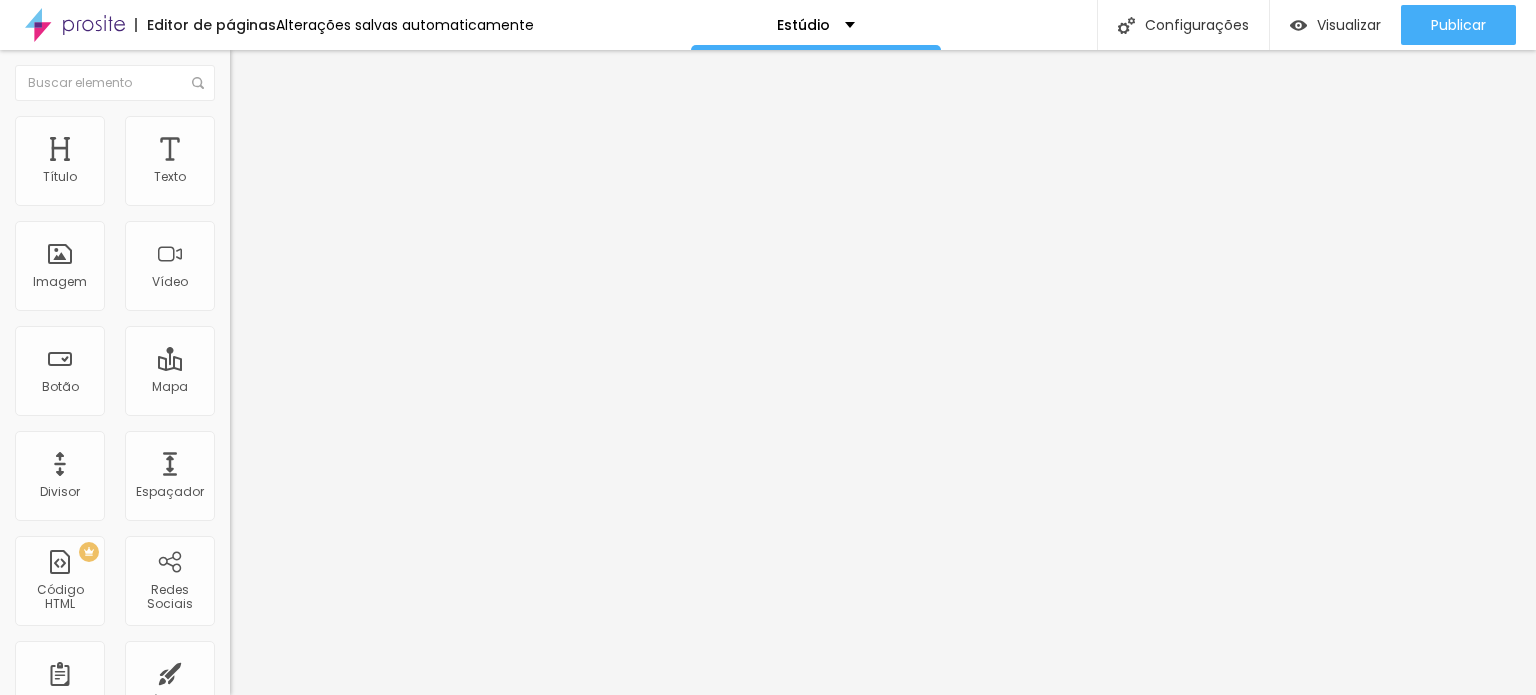 type on "115" 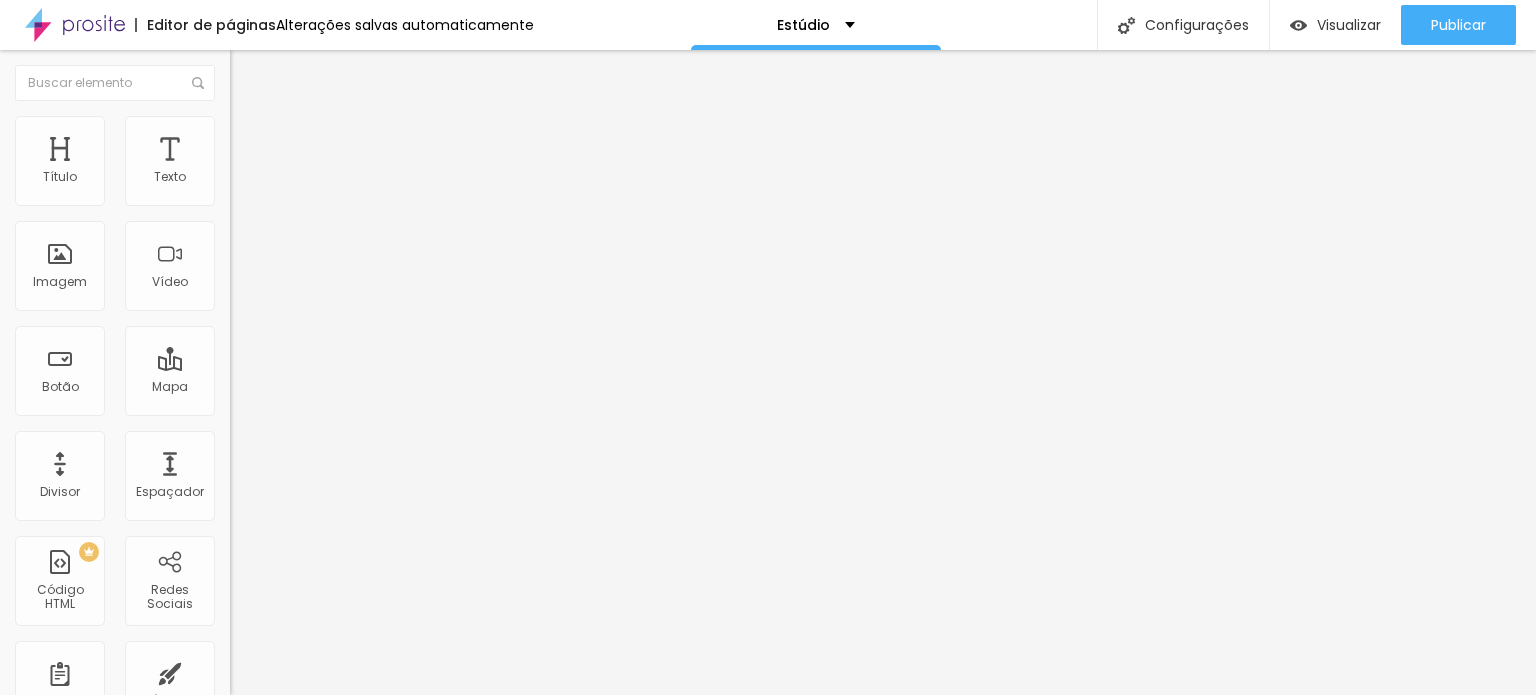 type on "115" 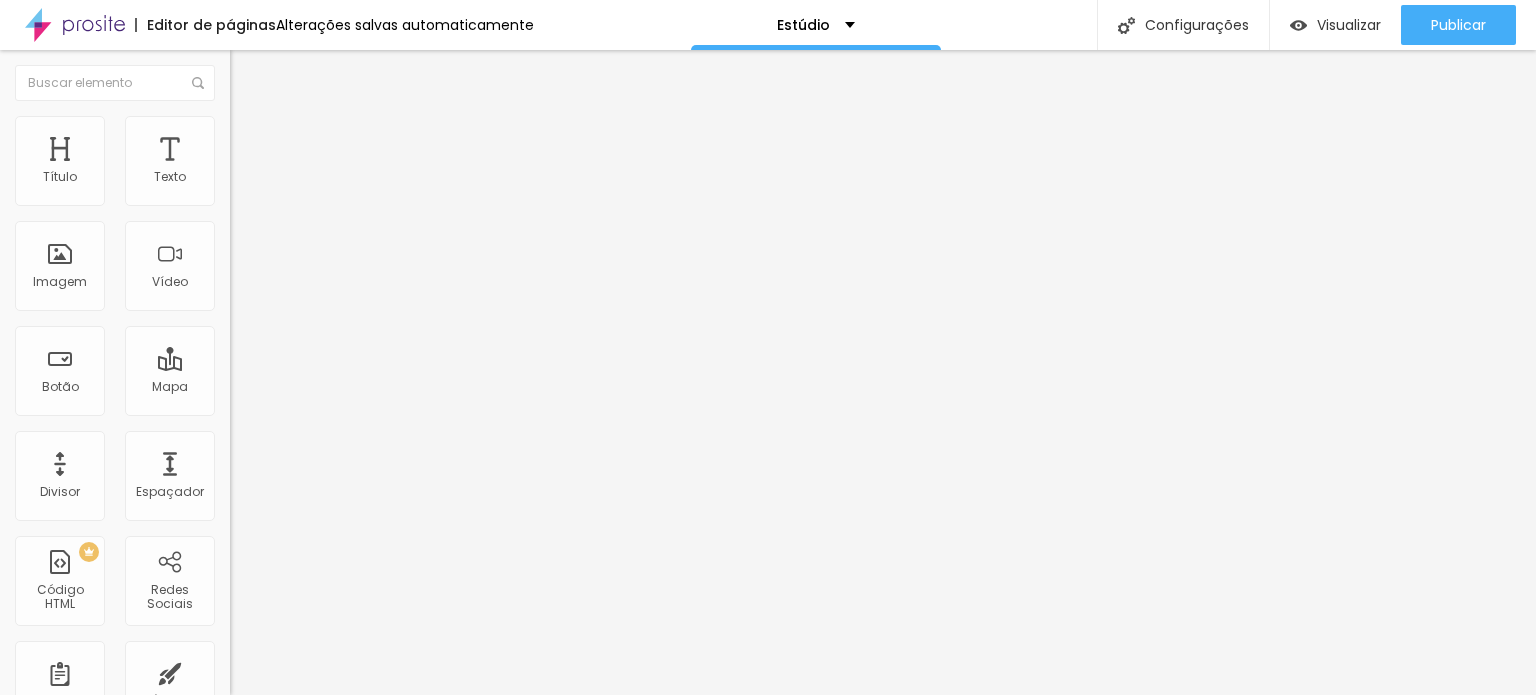 type on "120" 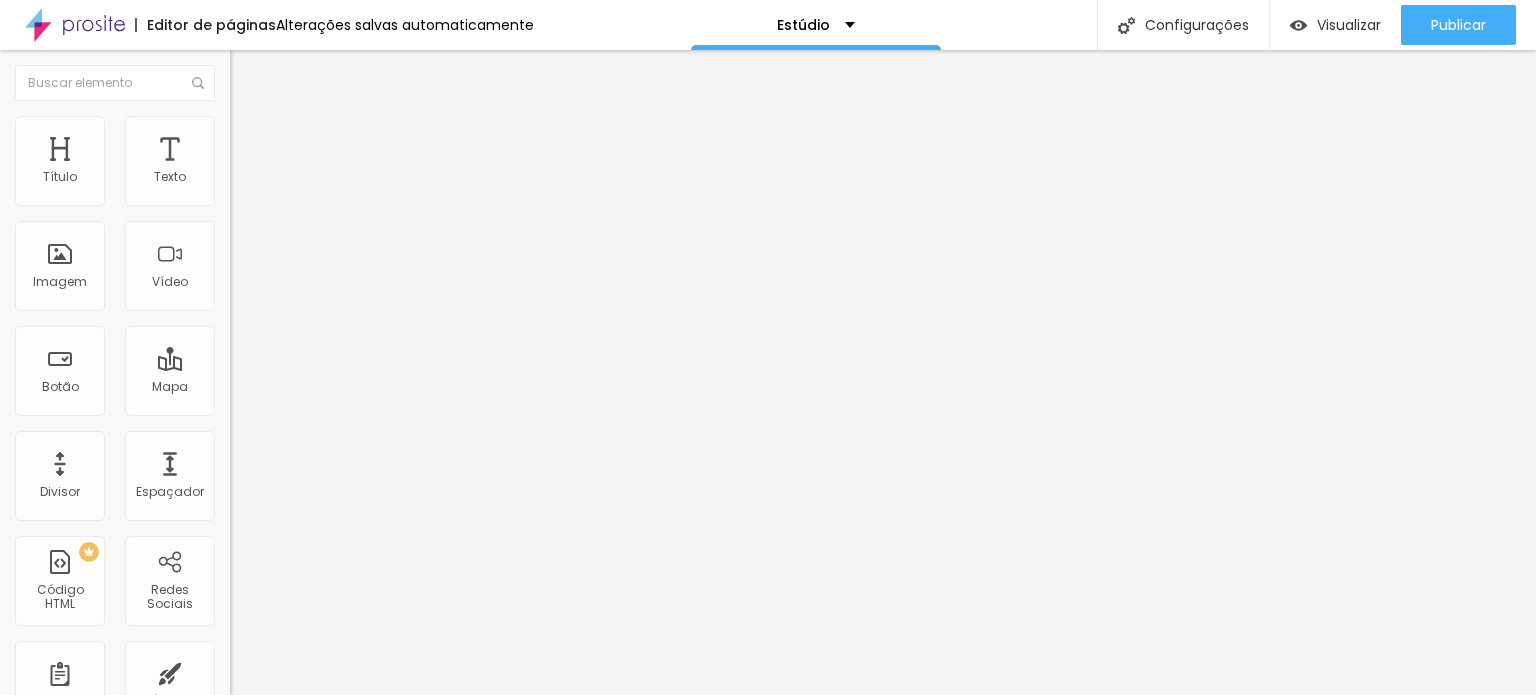 type on "114" 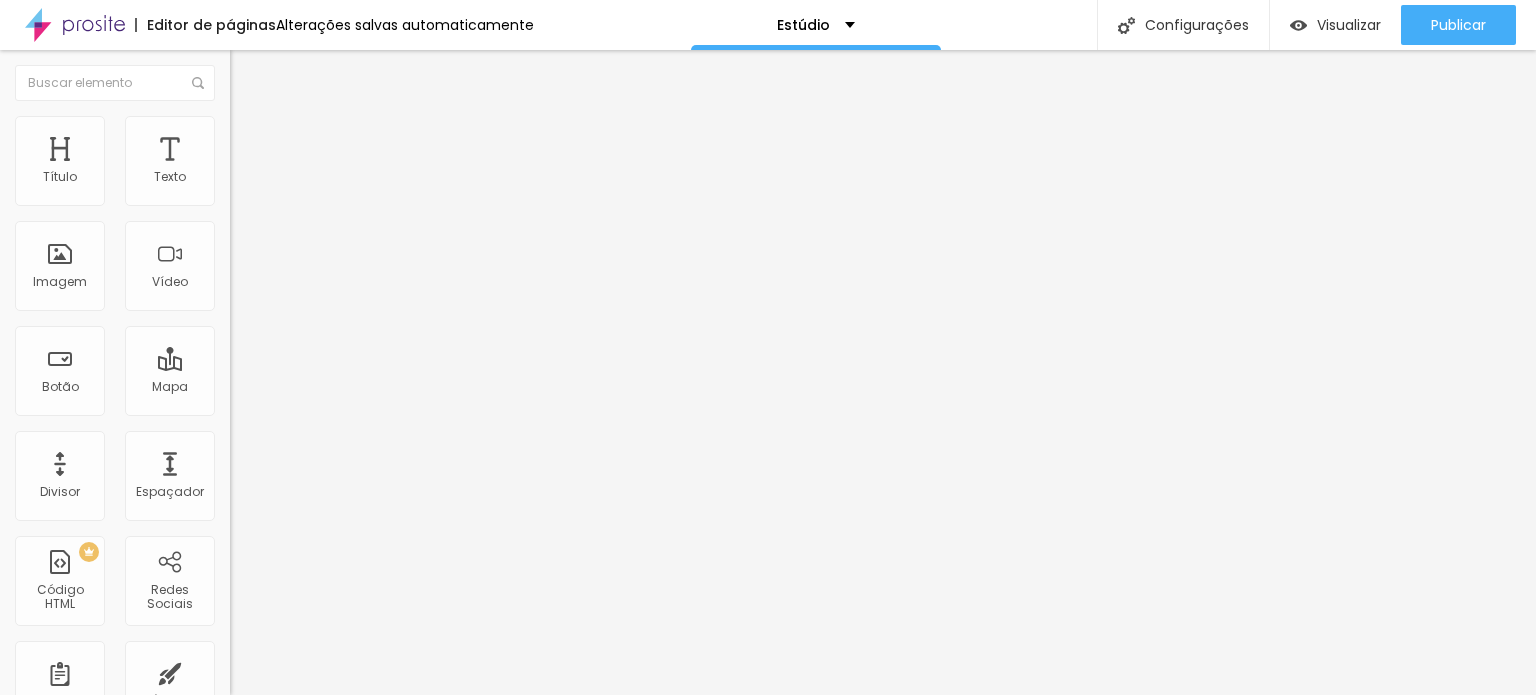 type on "67" 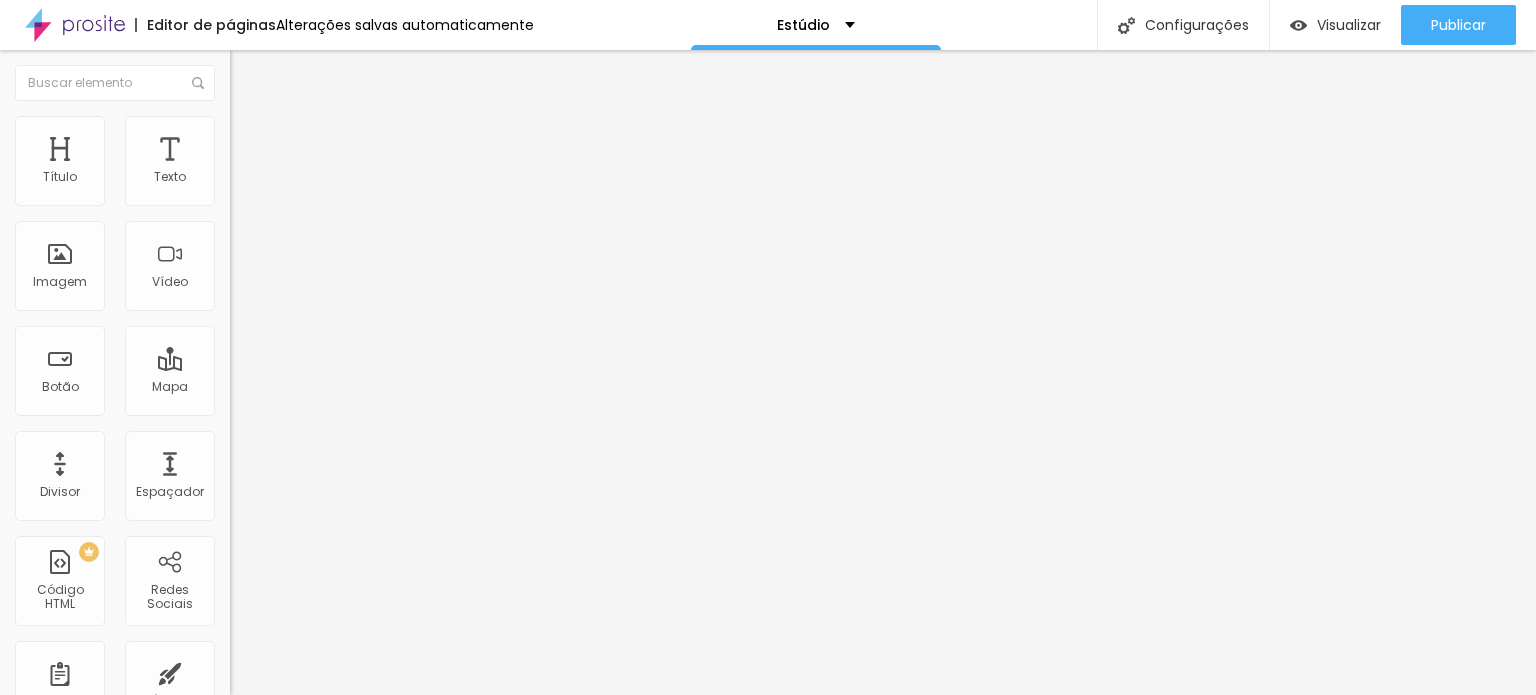 type on "57" 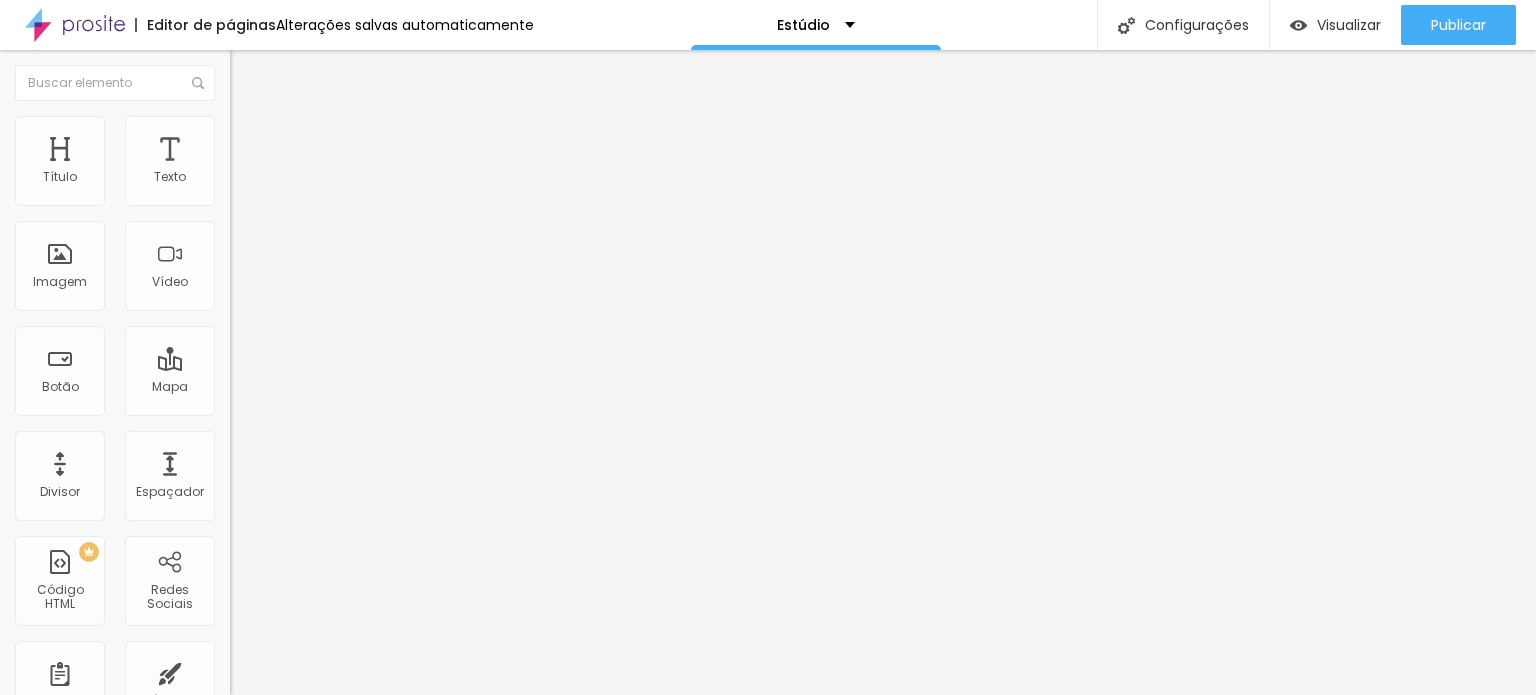 type on "0" 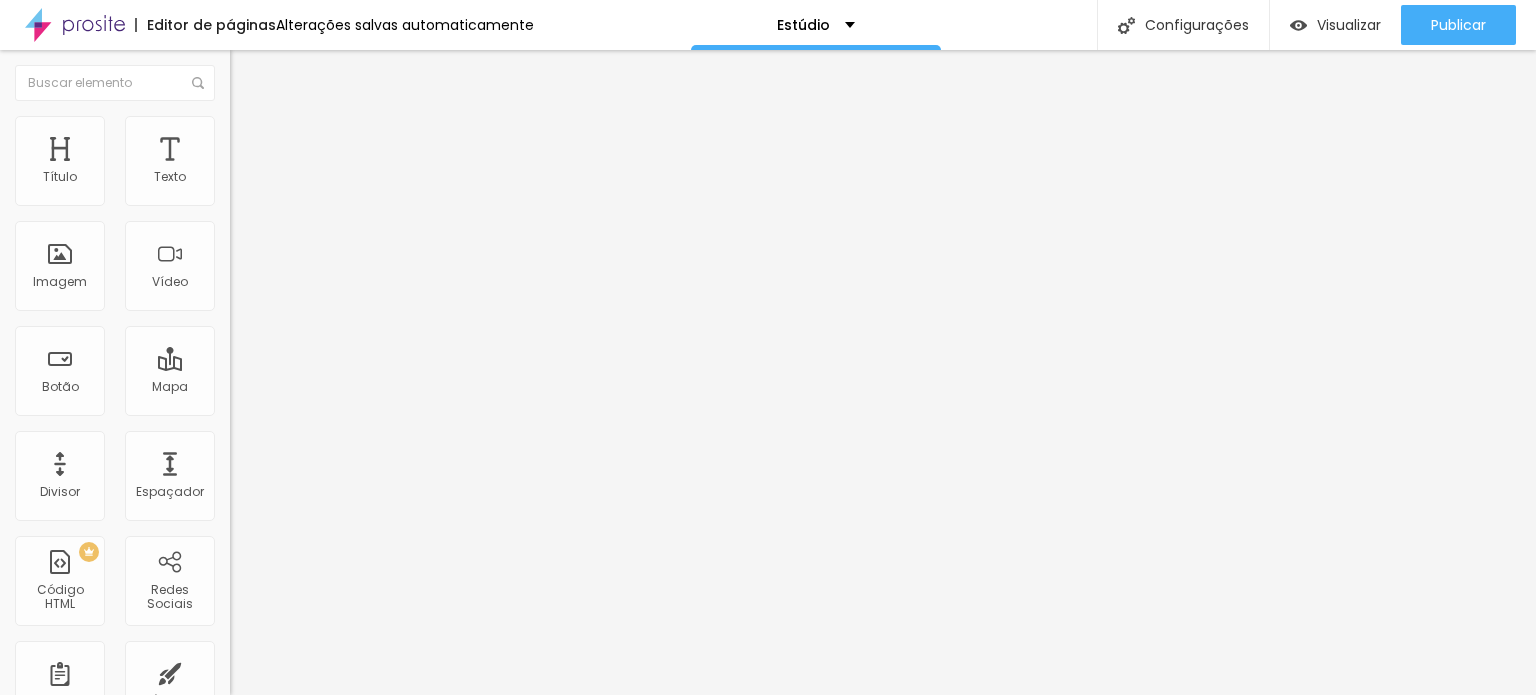type on "0" 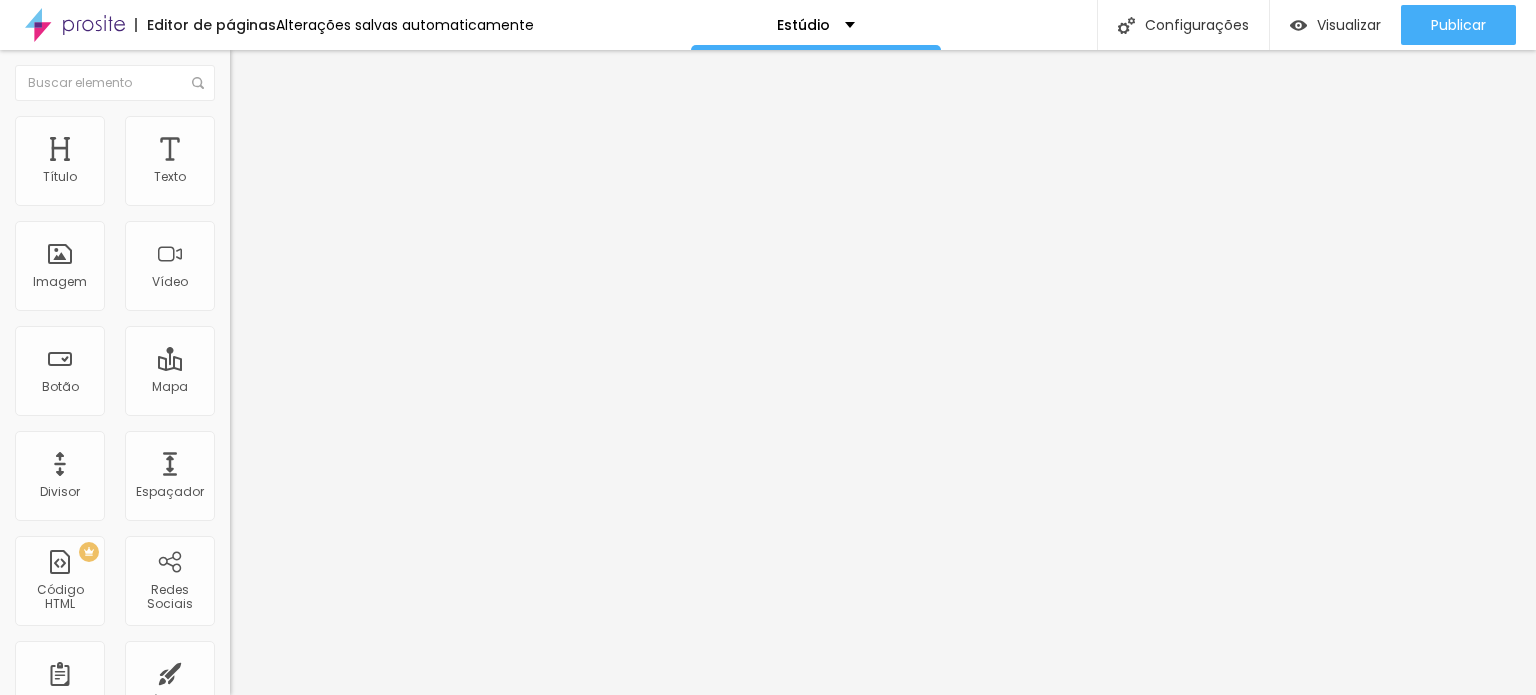drag, startPoint x: 45, startPoint y: 247, endPoint x: 0, endPoint y: 252, distance: 45.276924 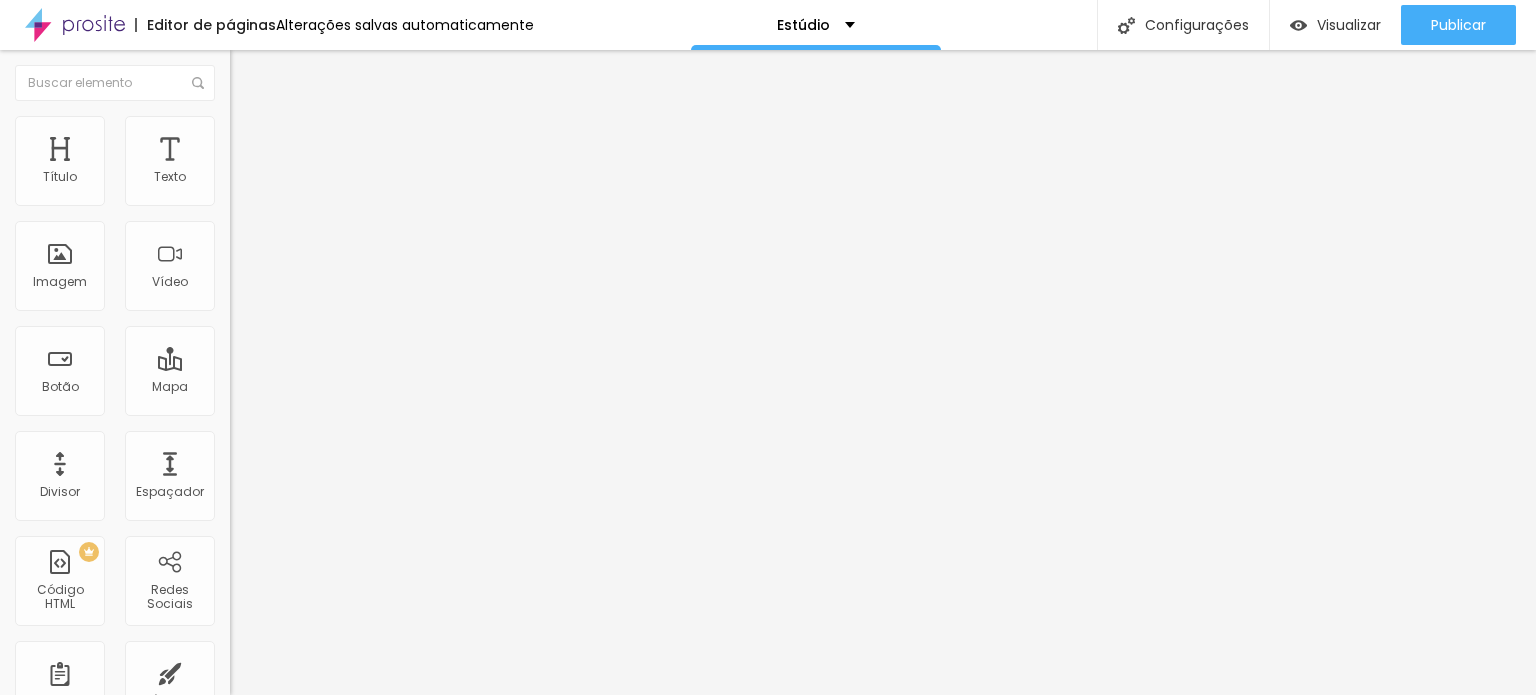click at bounding box center [294, 447] 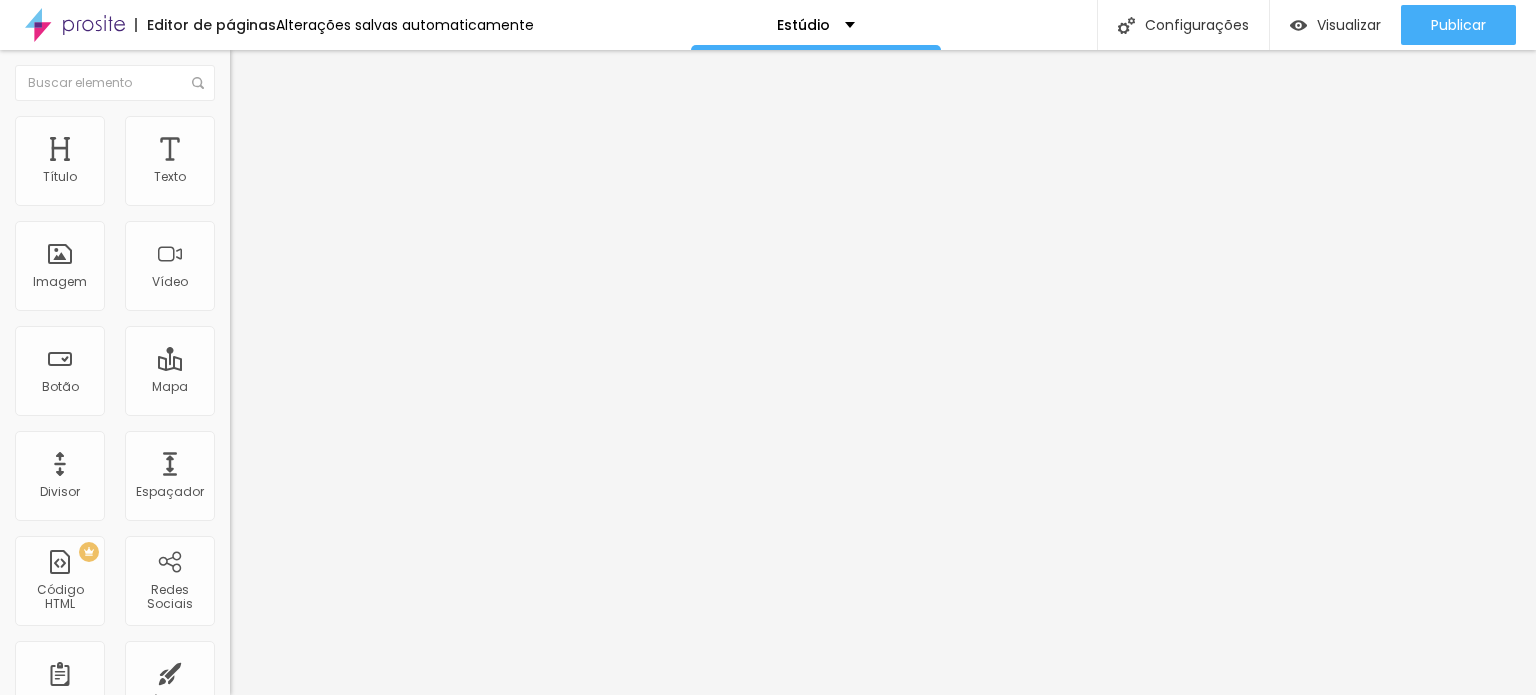type on "90" 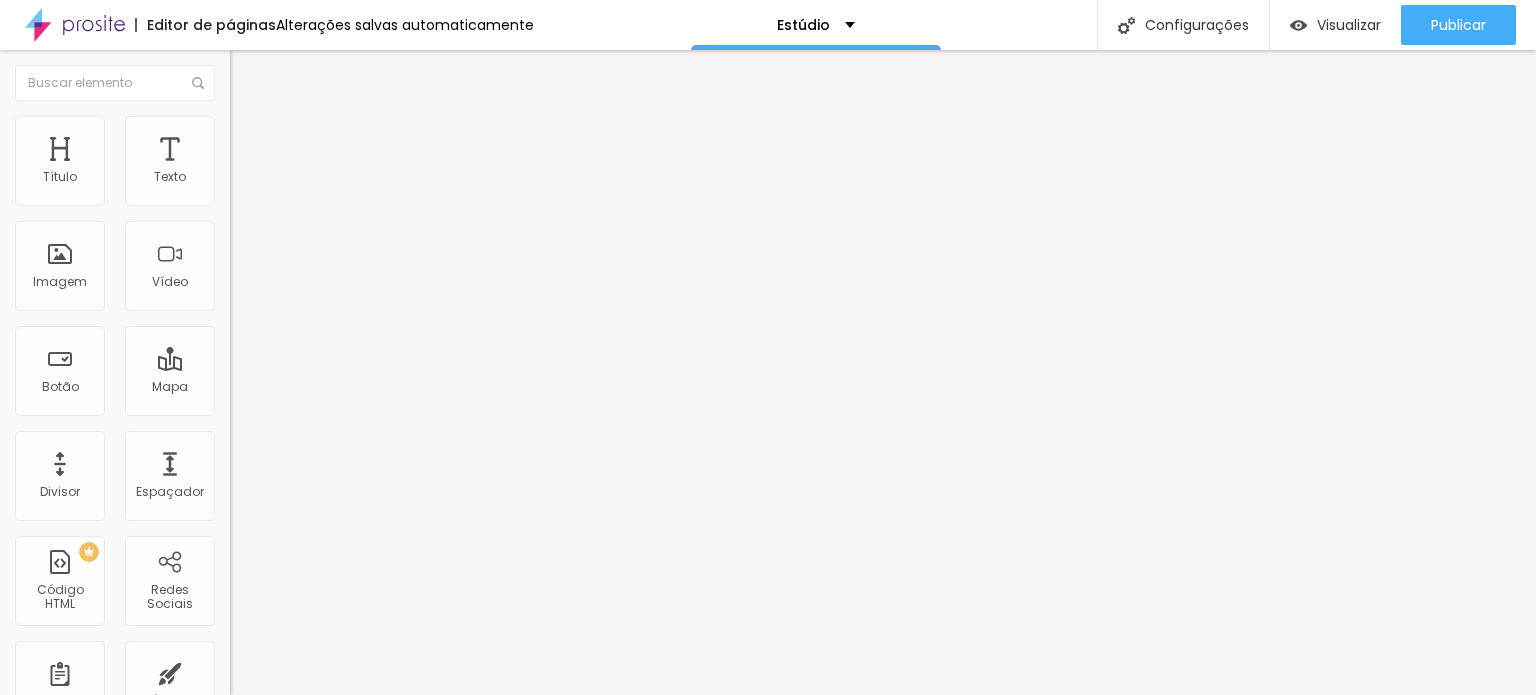 type on "90" 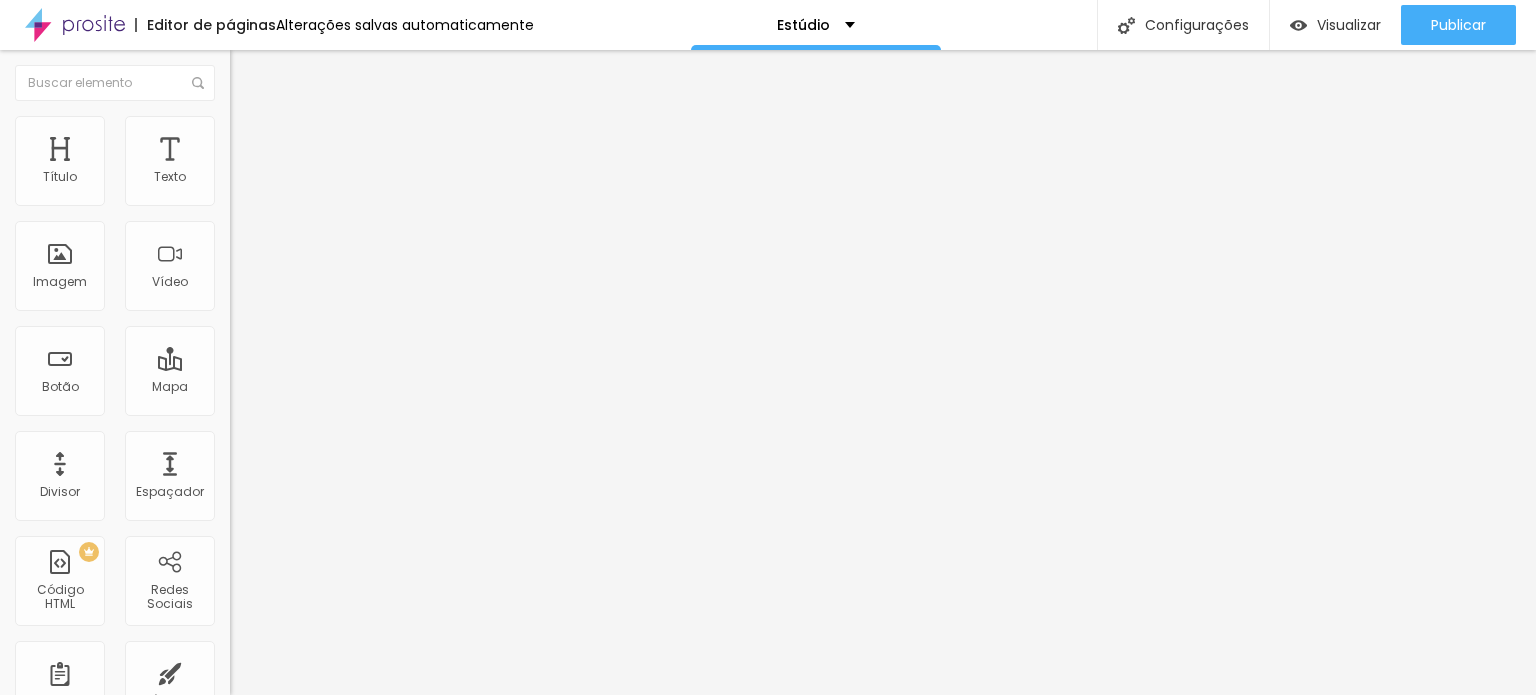 type on "85" 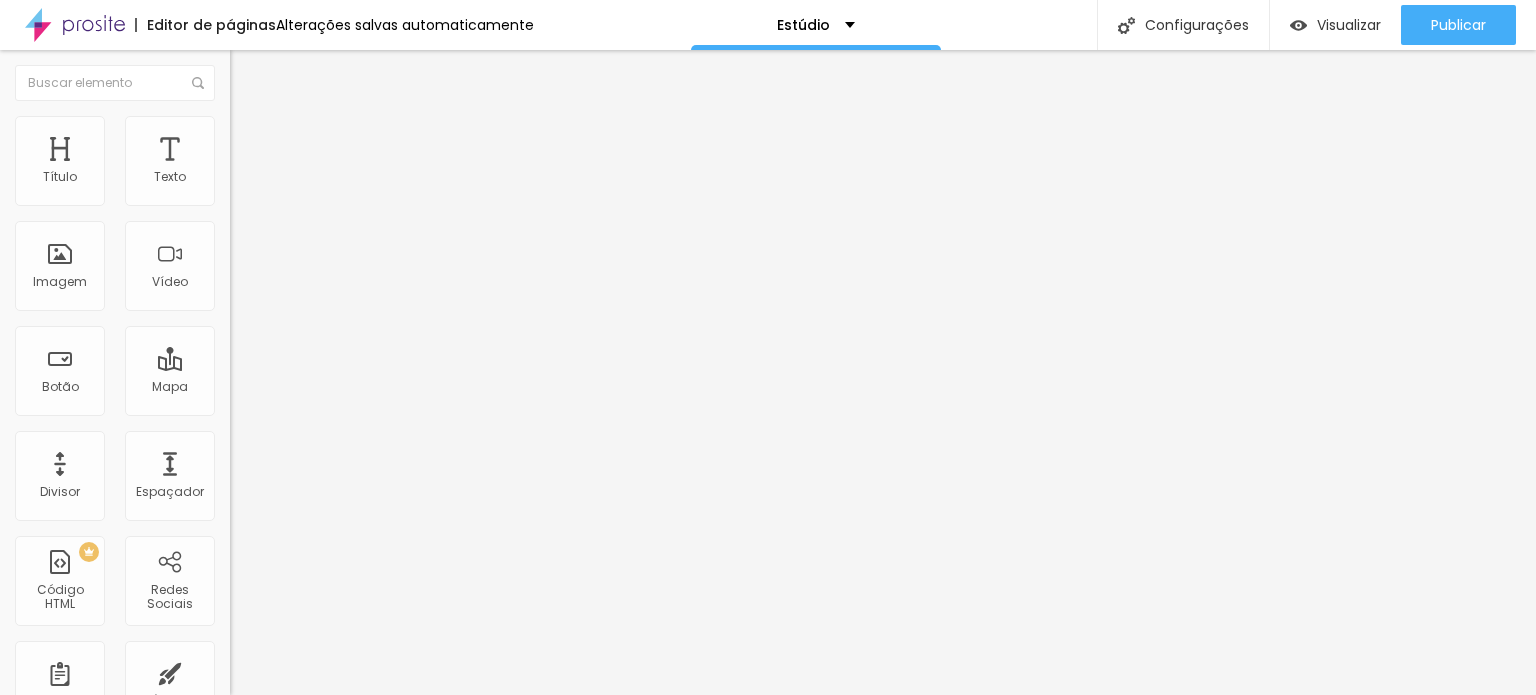 type on "85" 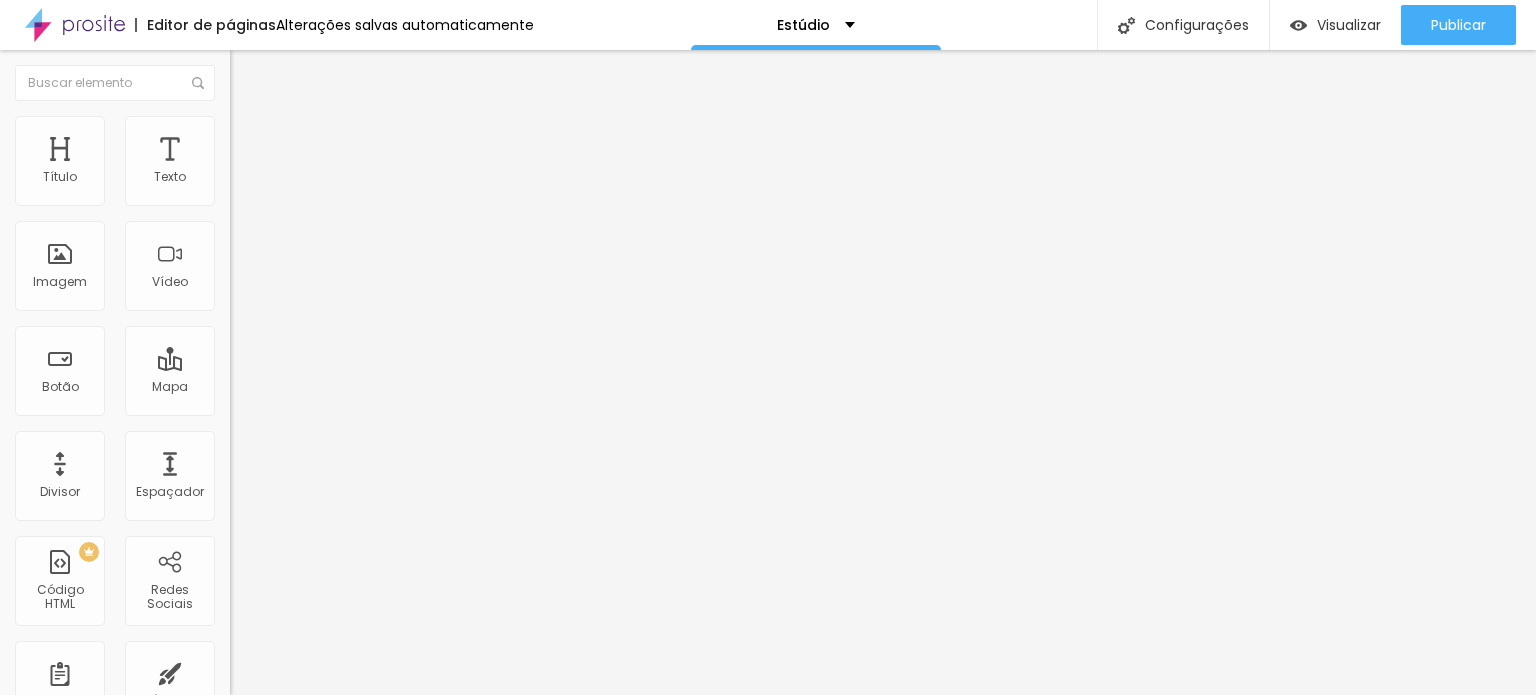 type on "80" 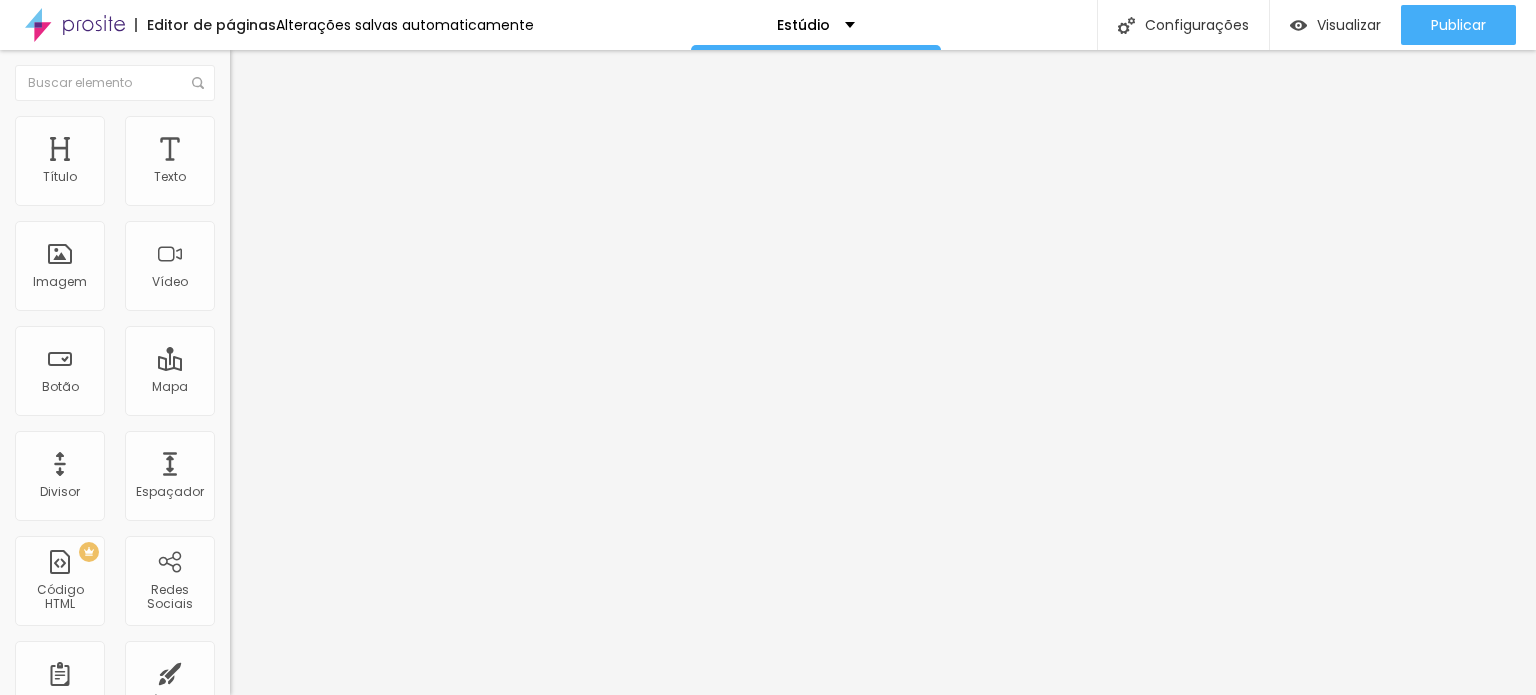 type on "80" 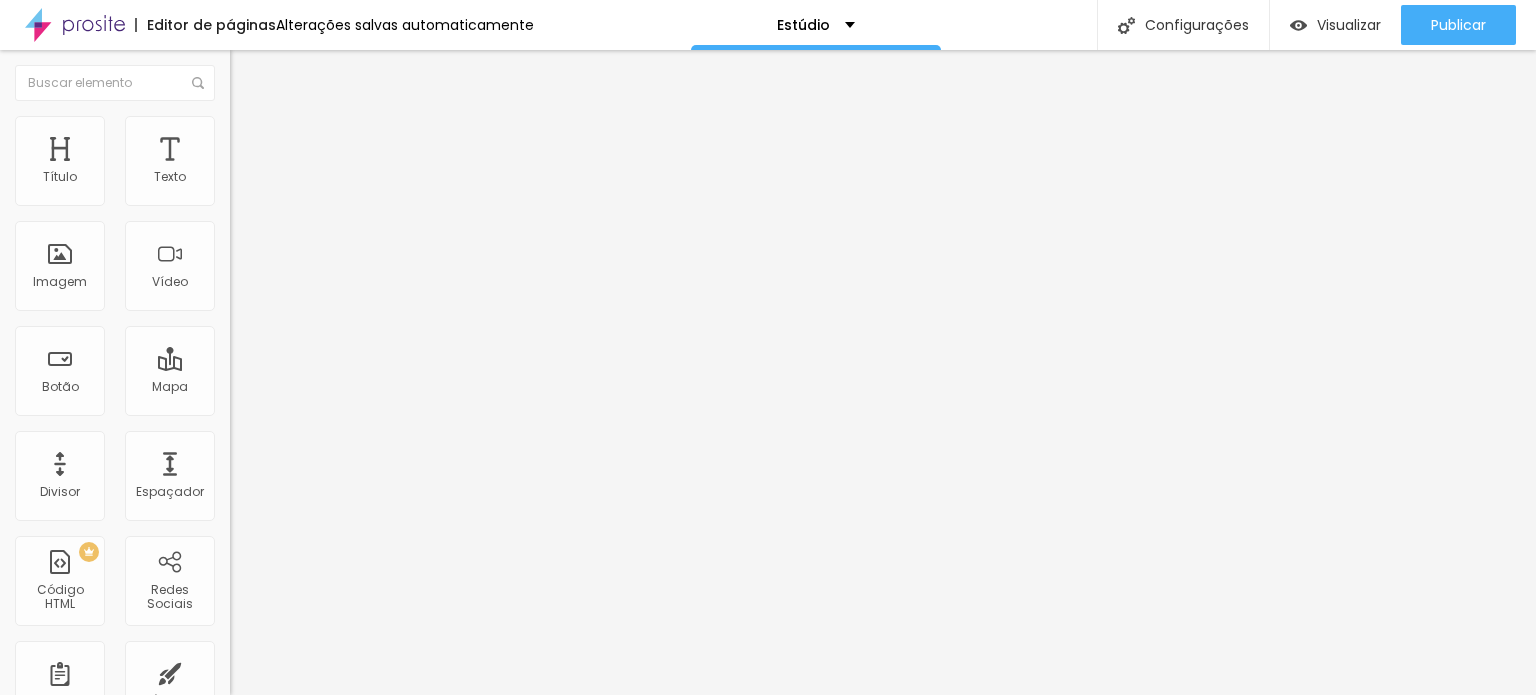 type on "75" 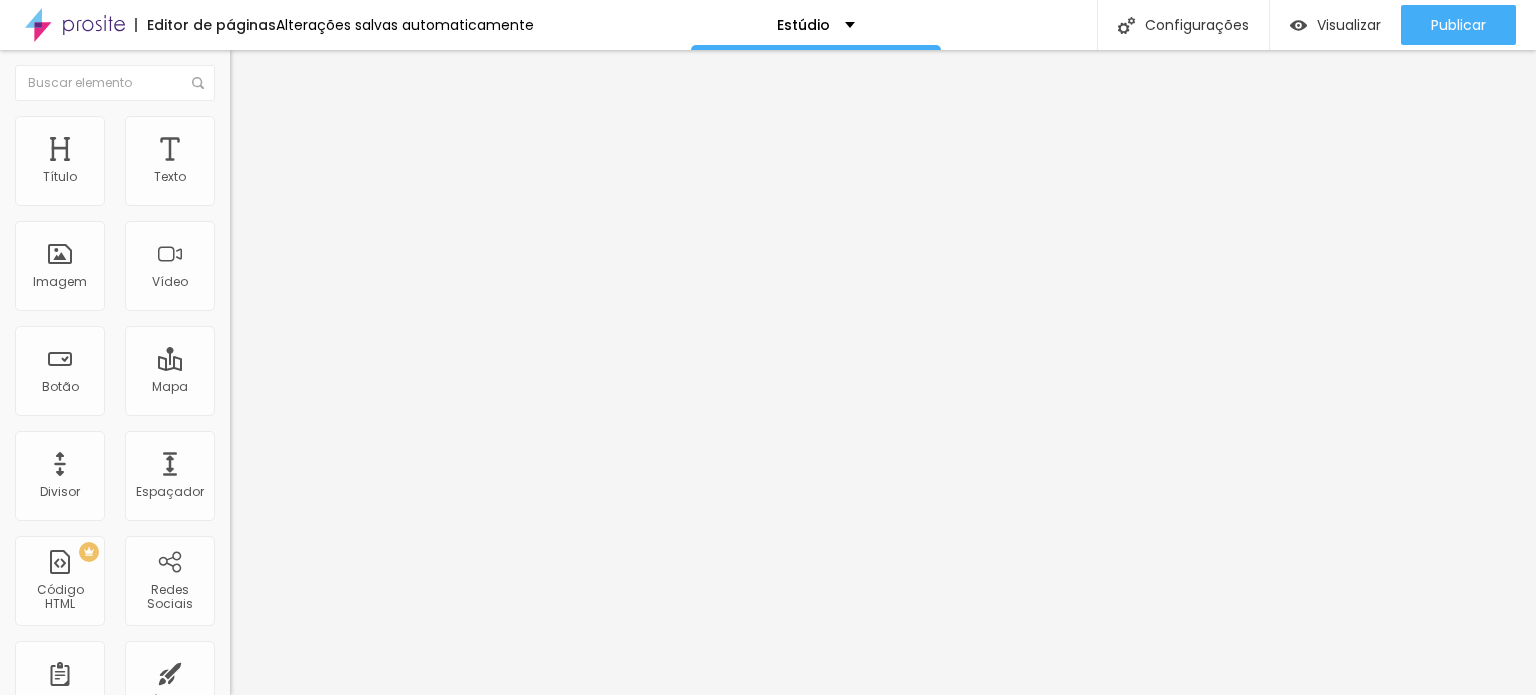 type on "75" 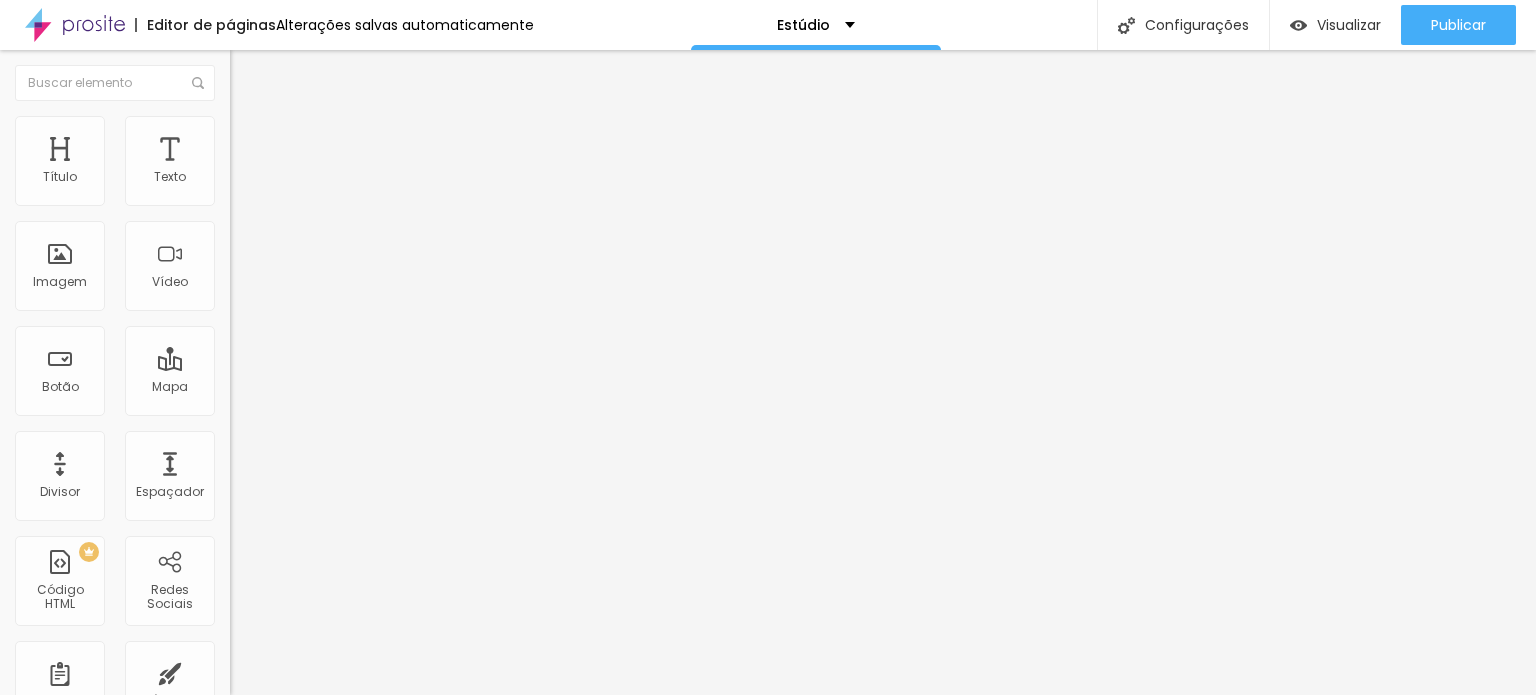 type on "70" 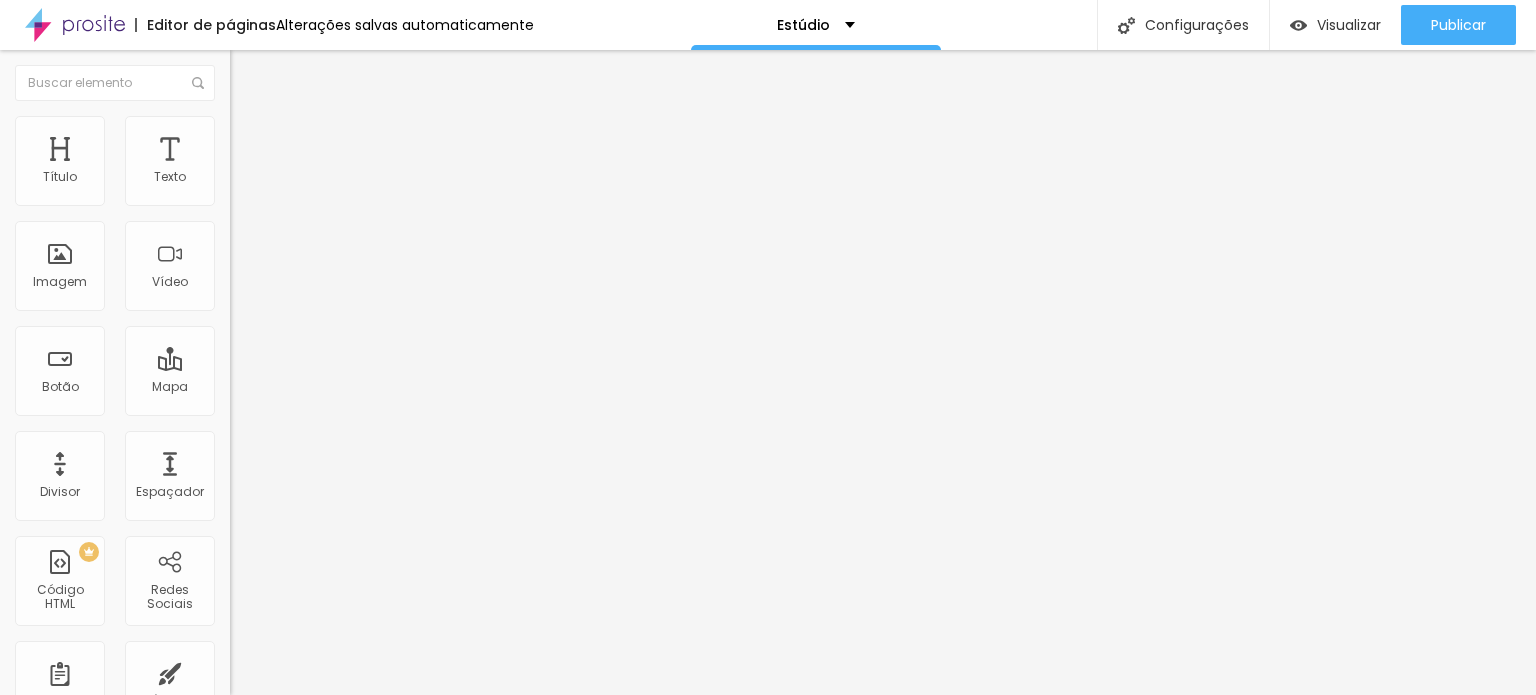 type on "70" 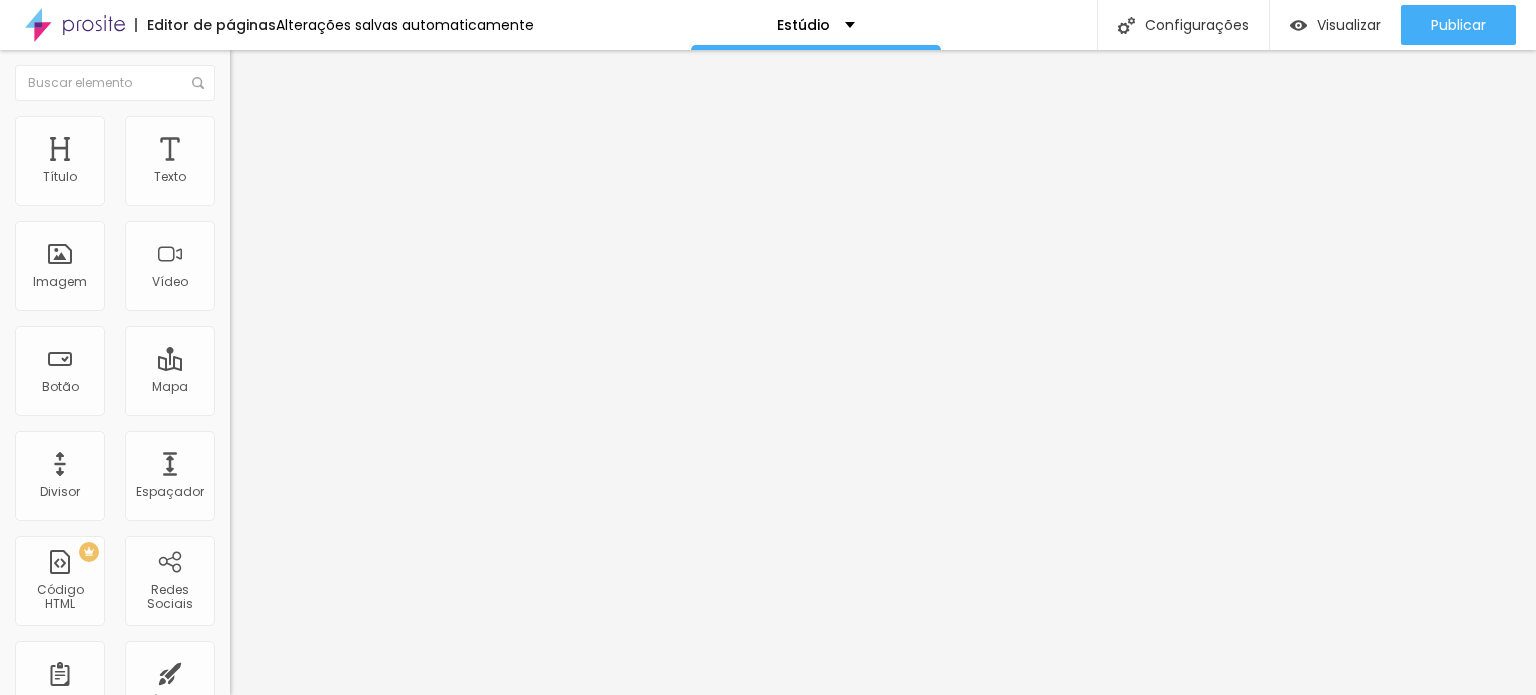 type on "75" 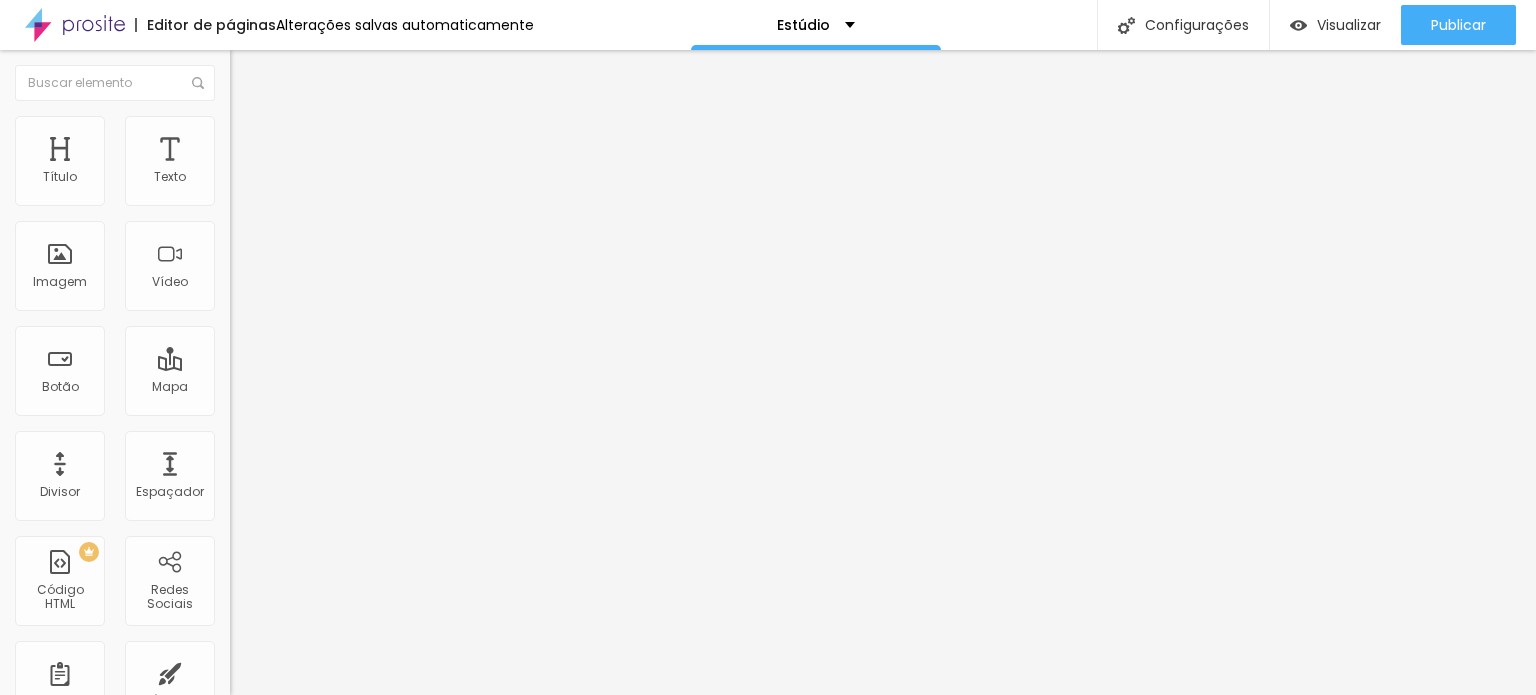 type on "75" 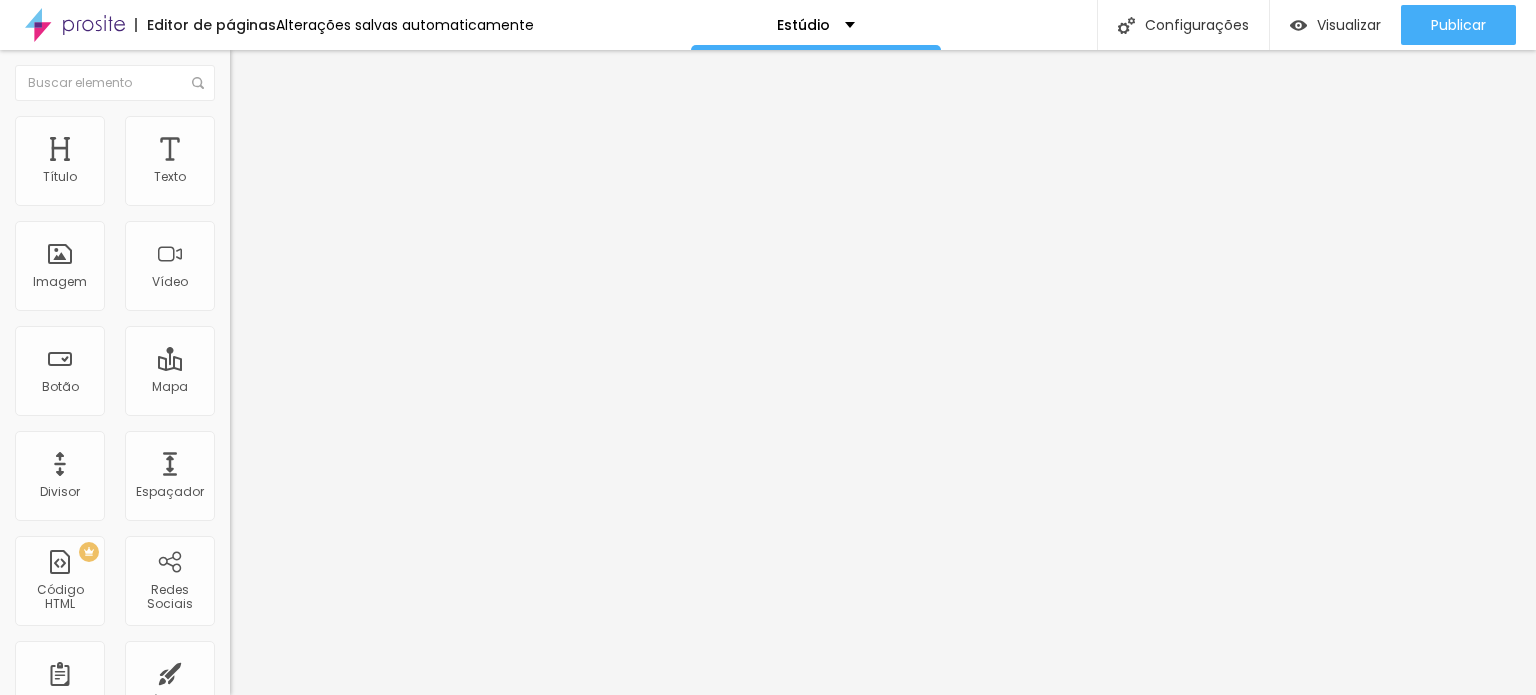 type on "80" 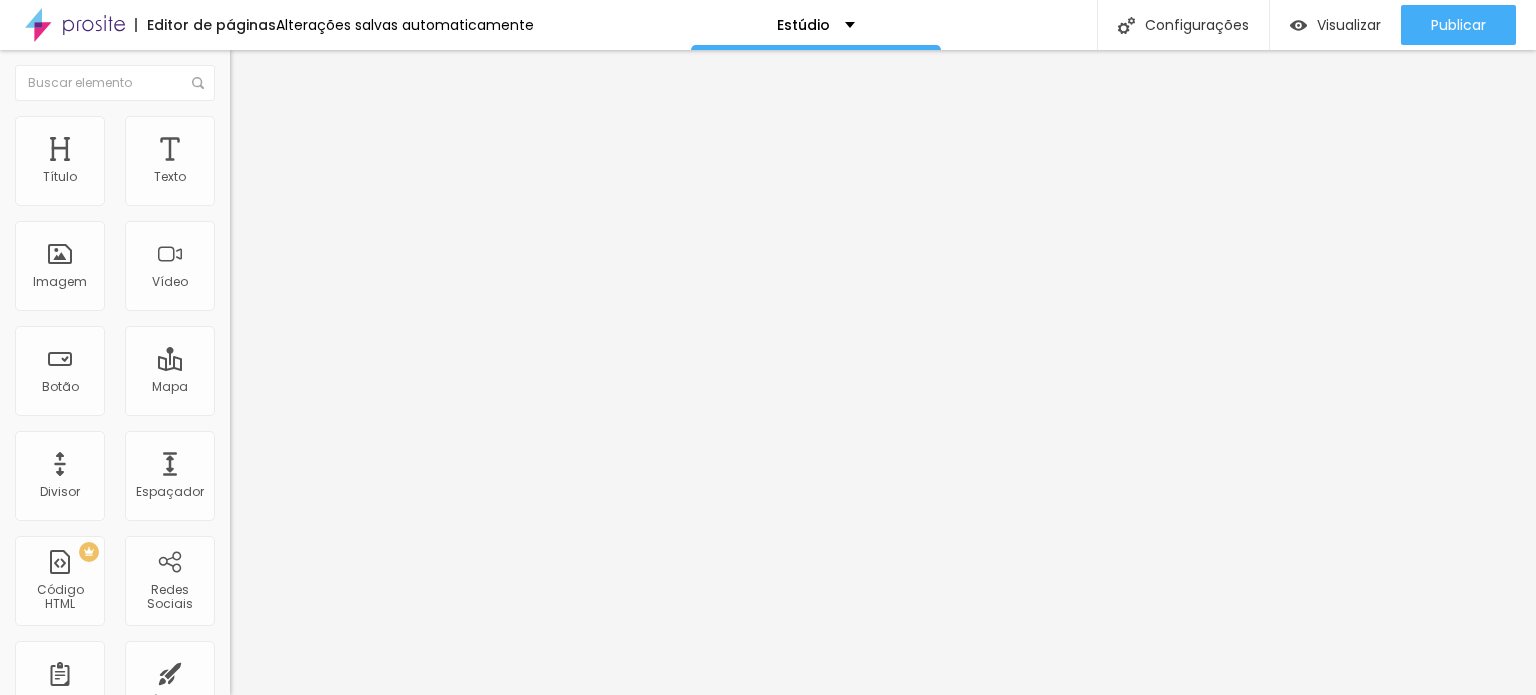type on "90" 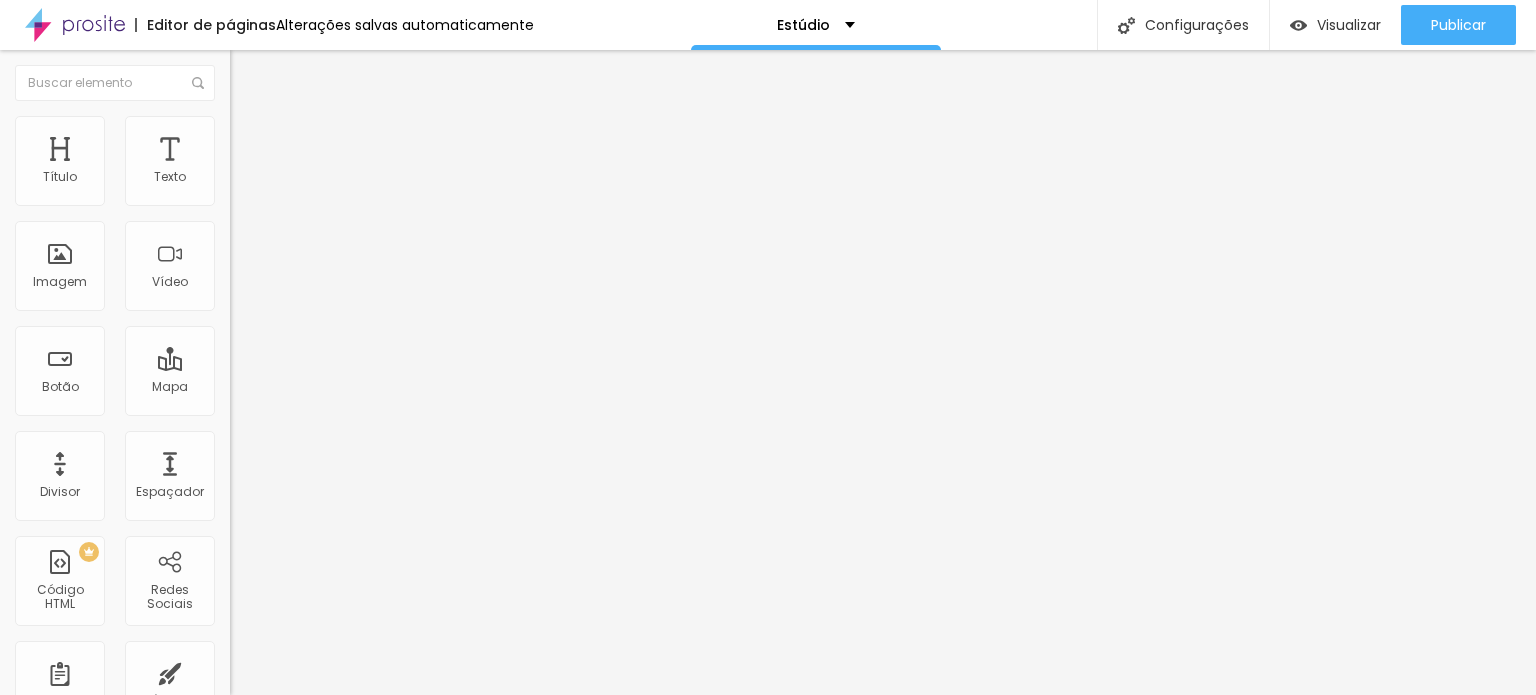 type on "90" 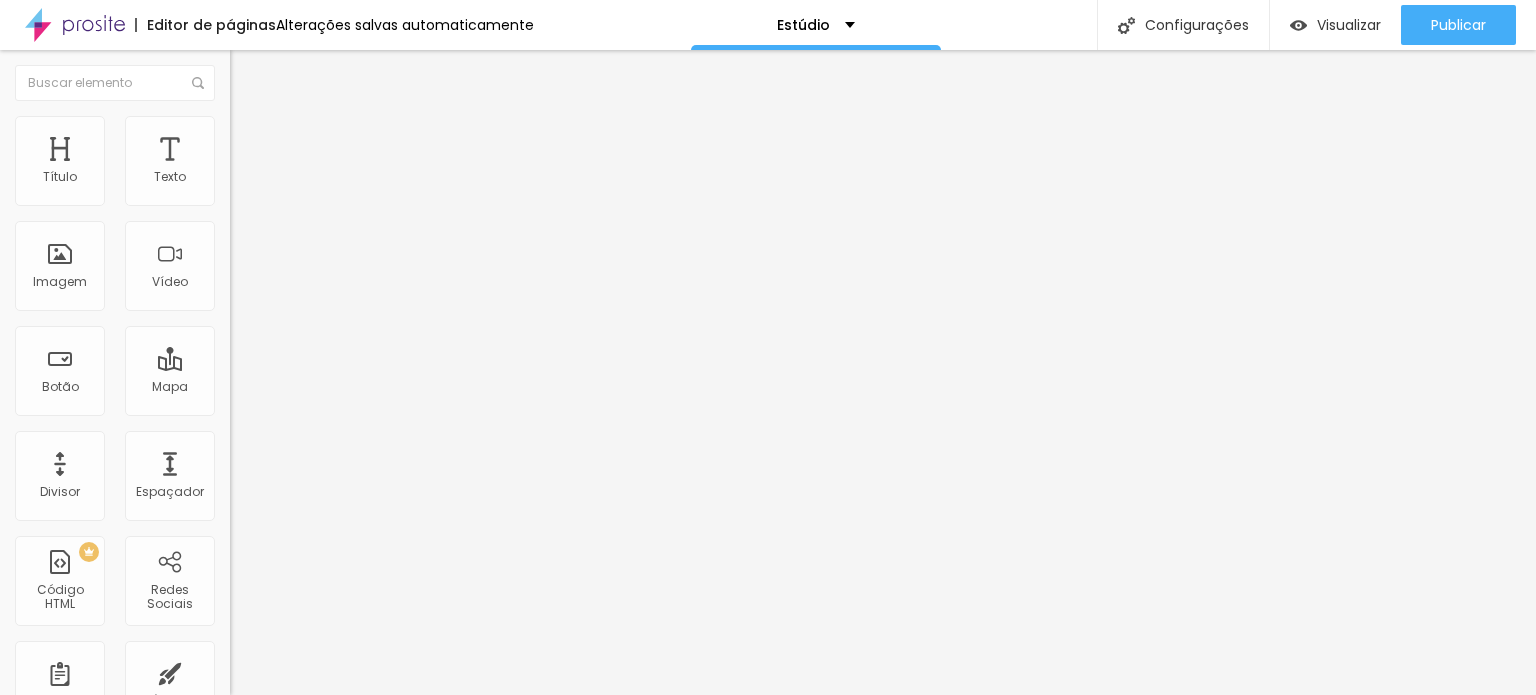 type on "95" 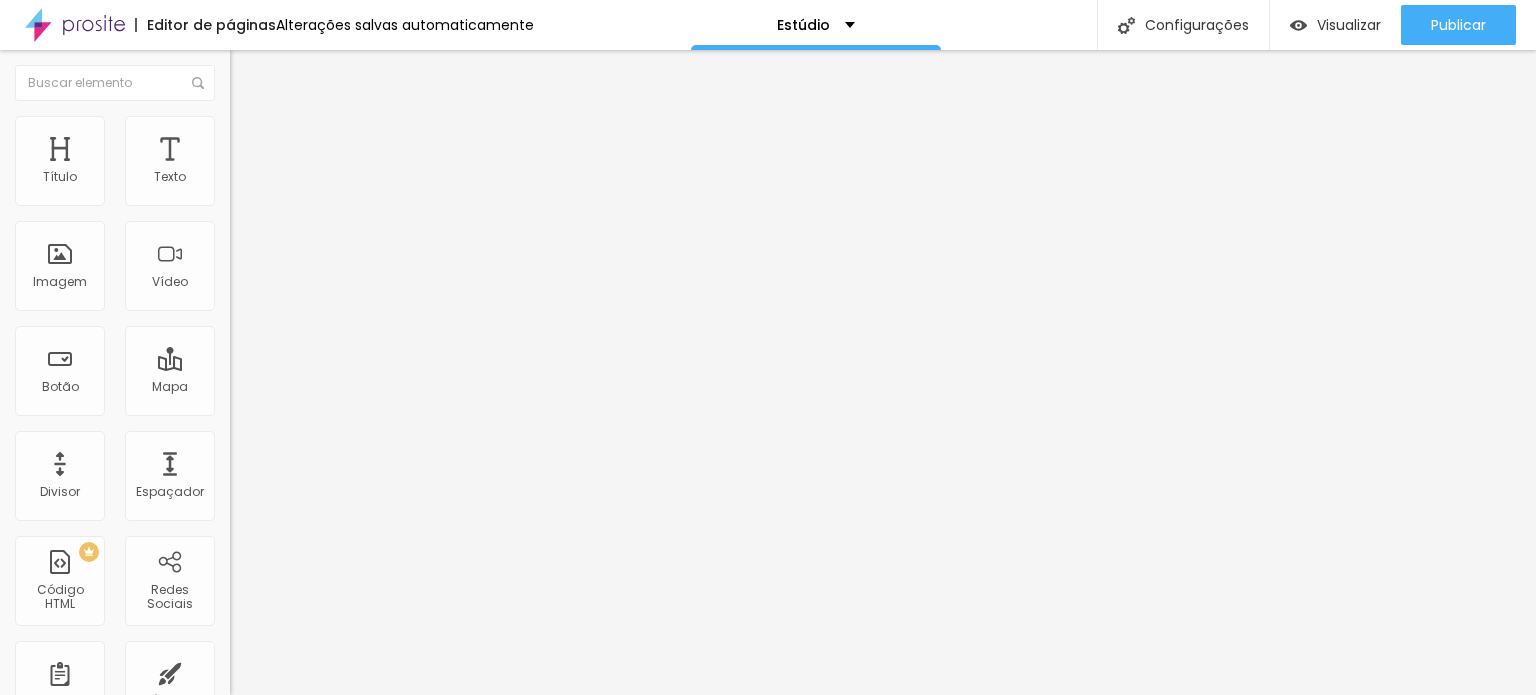 type on "100" 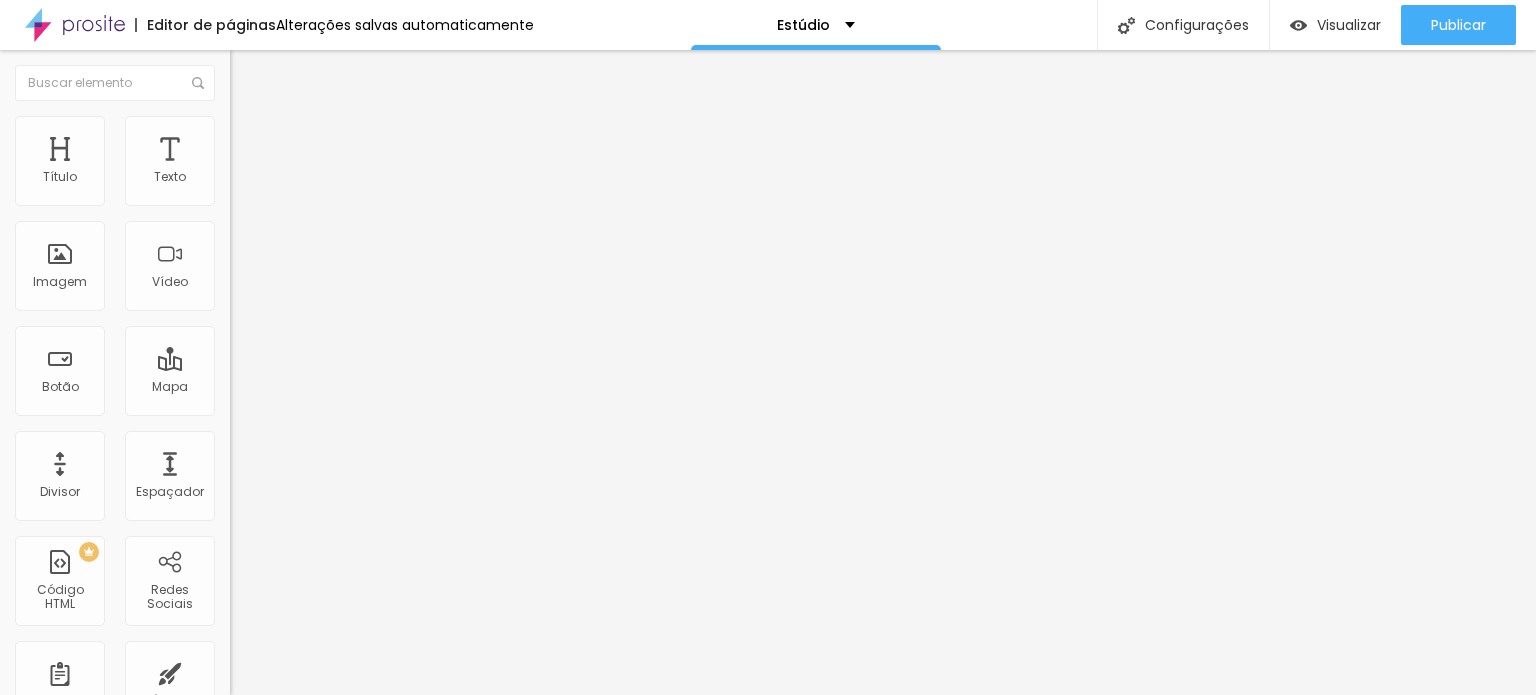 type on "100" 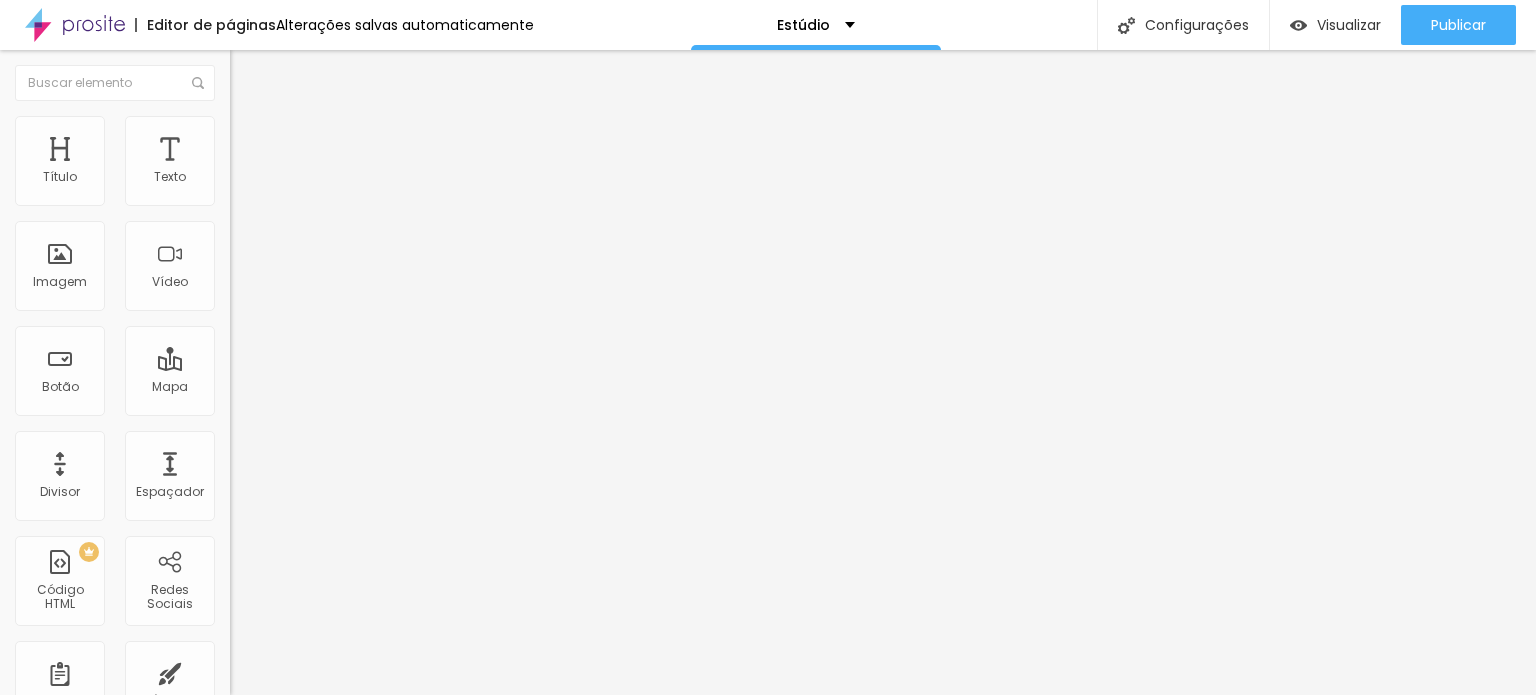 drag, startPoint x: 204, startPoint y: 211, endPoint x: 232, endPoint y: 203, distance: 29.12044 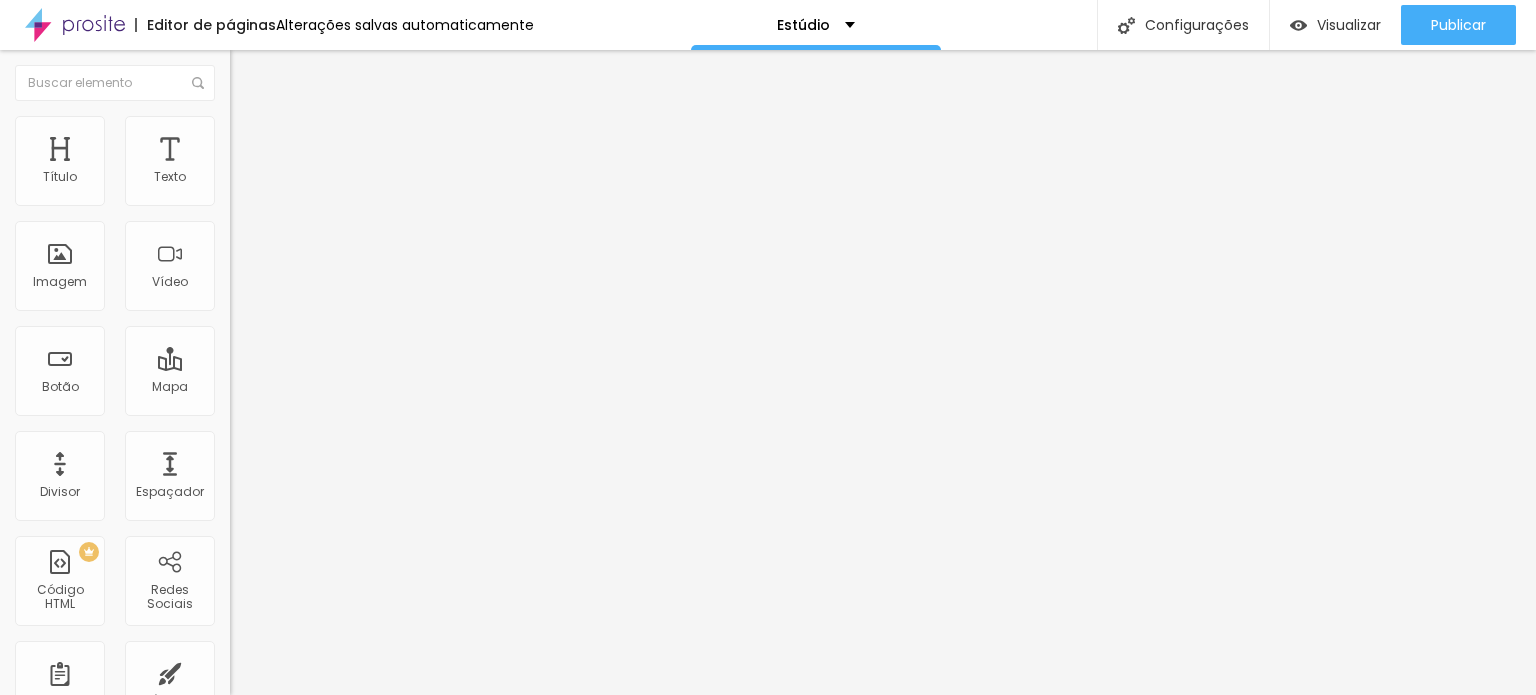 click at bounding box center (294, 197) 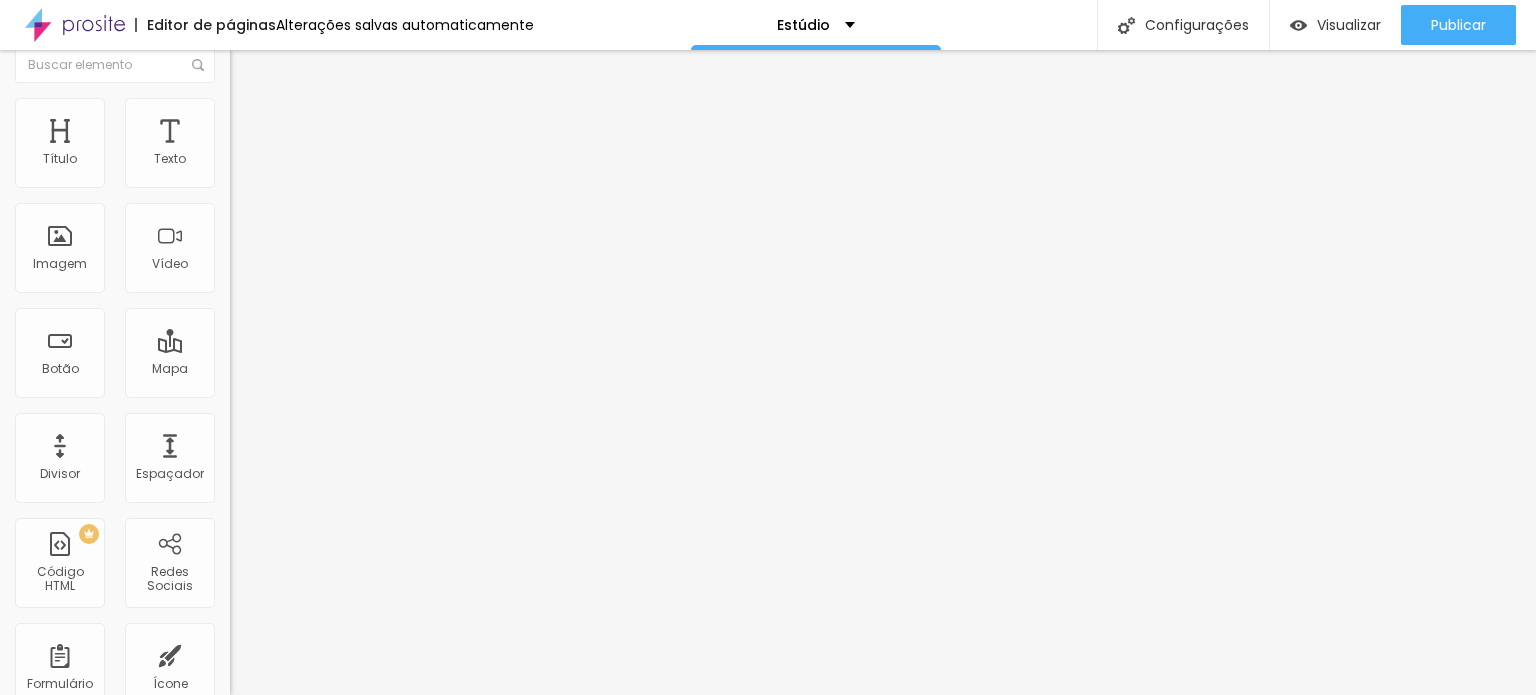 scroll, scrollTop: 0, scrollLeft: 0, axis: both 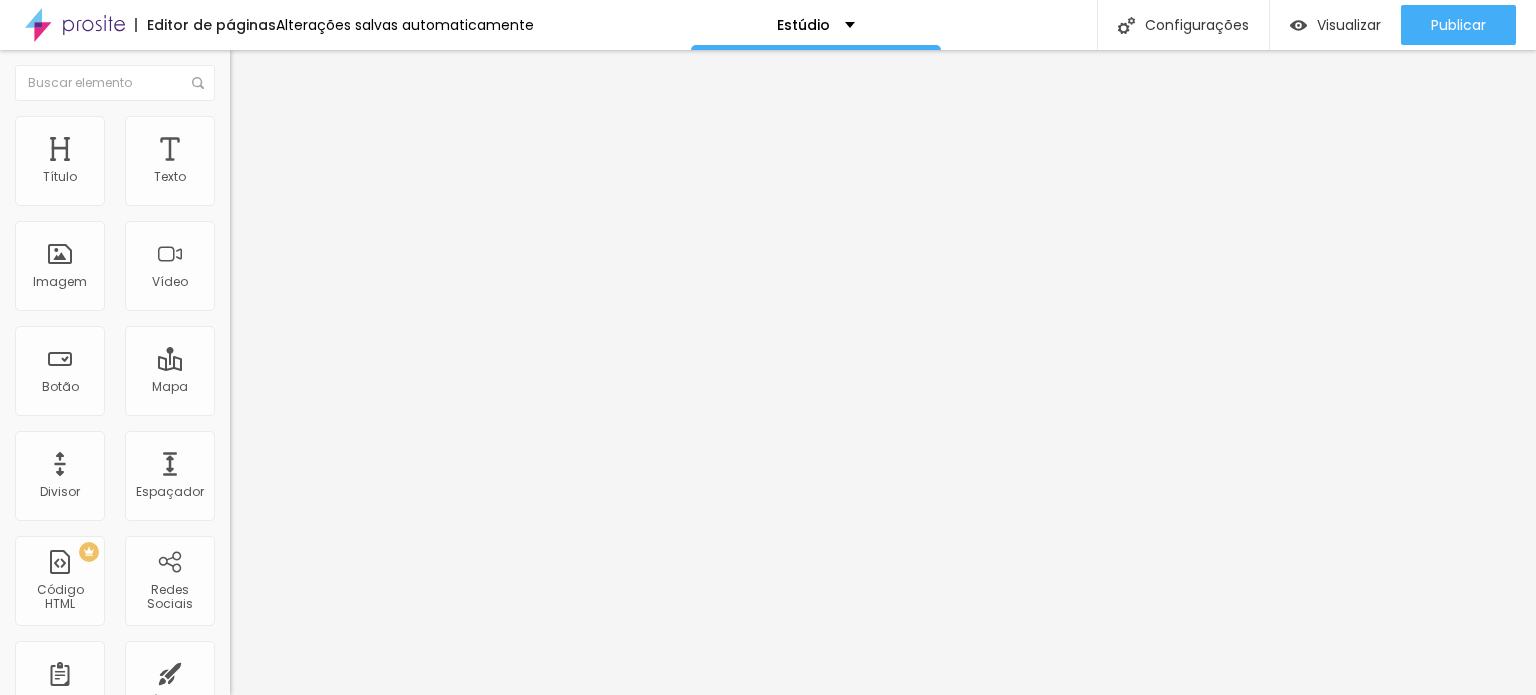 click on "Estilo" at bounding box center [345, 126] 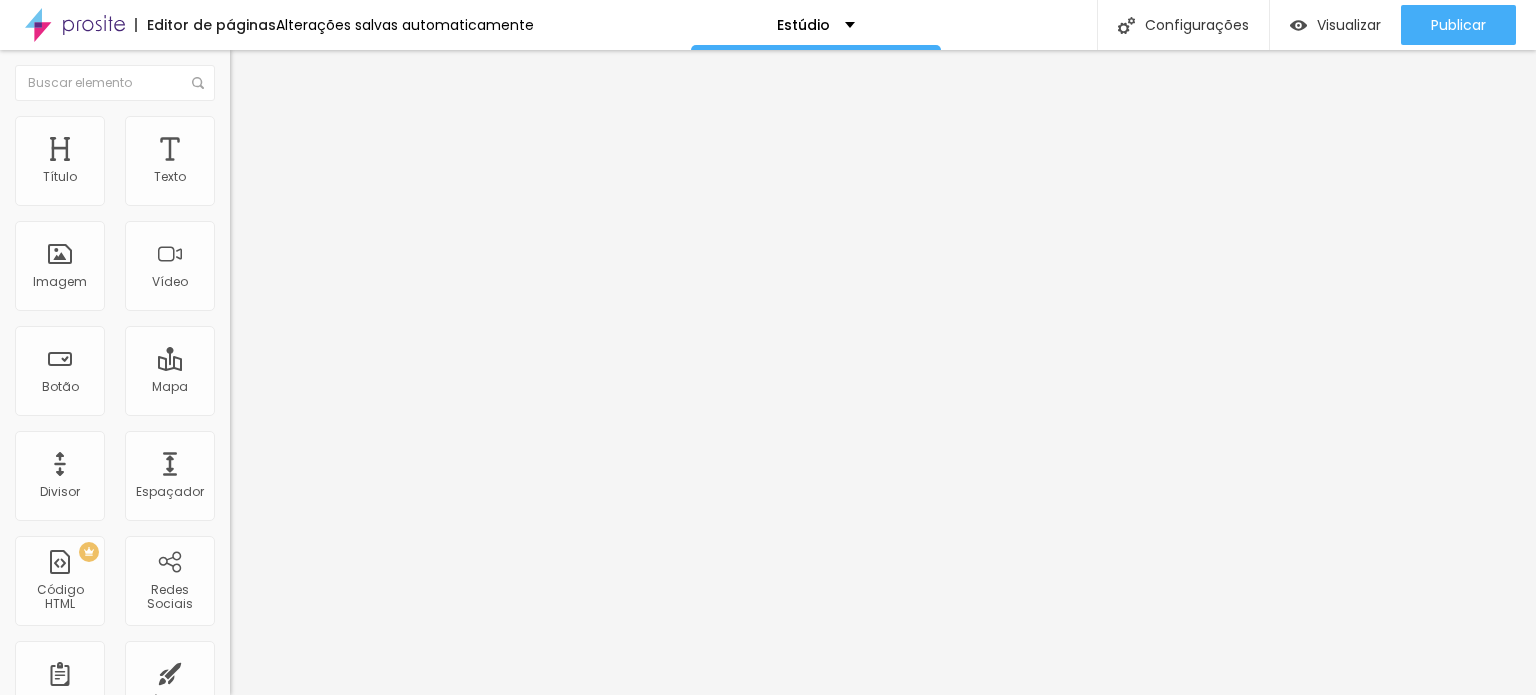 click on "Conteúdo" at bounding box center (279, 109) 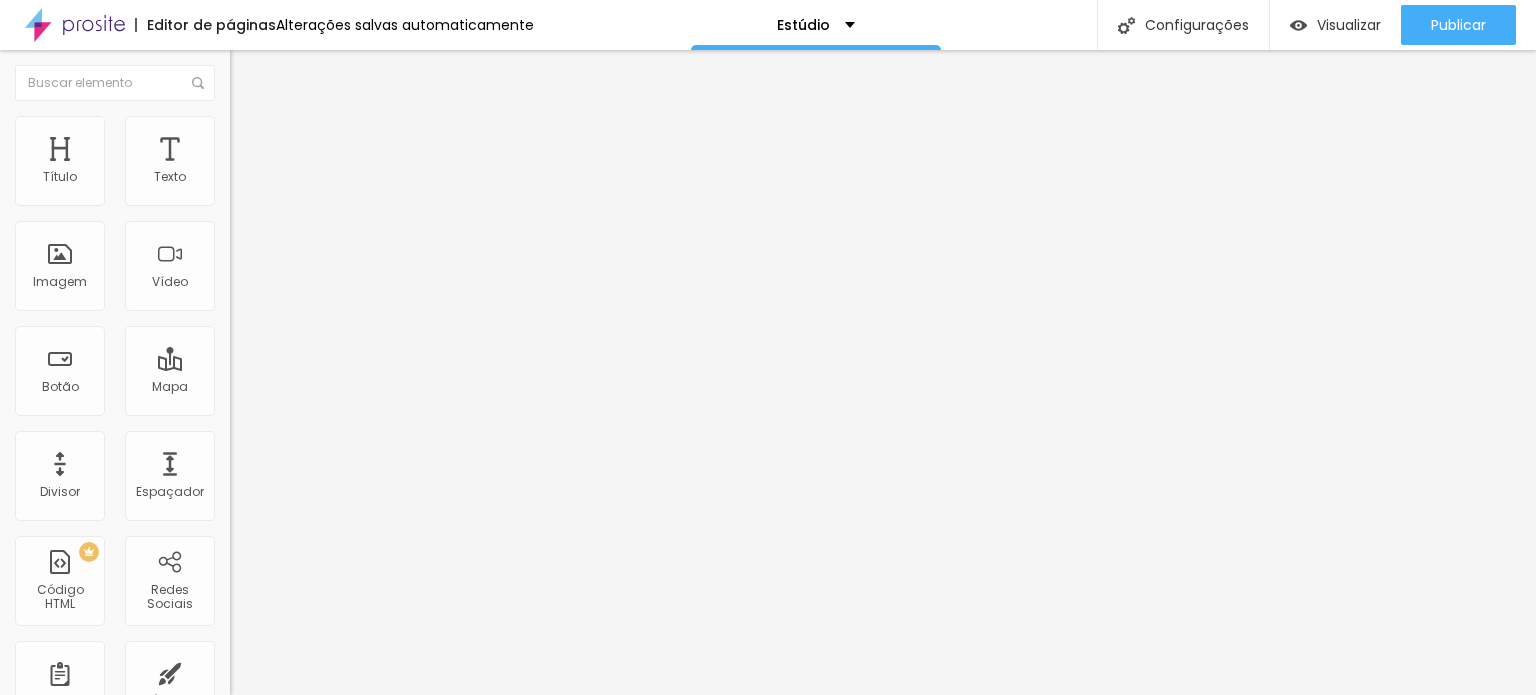 click on "Original" at bounding box center (254, 304) 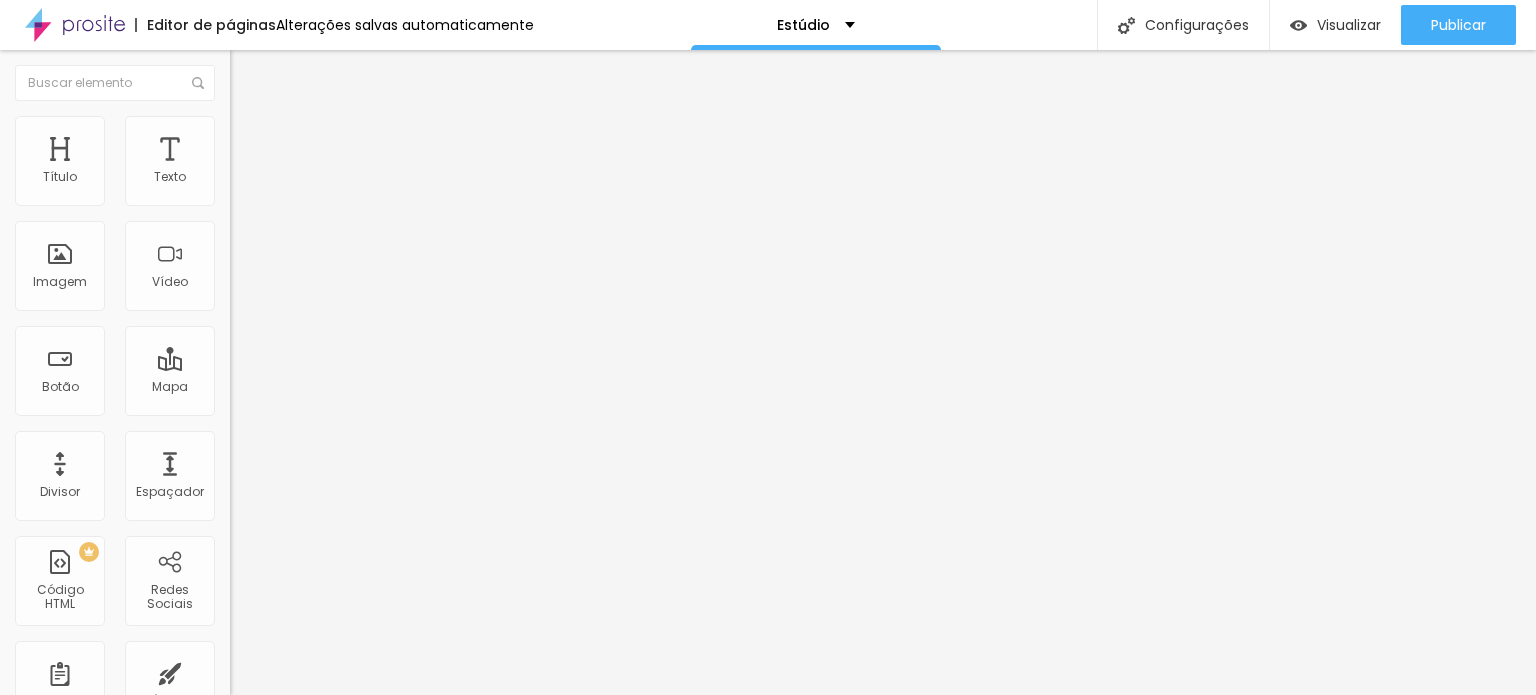 drag, startPoint x: 205, startPoint y: 208, endPoint x: 177, endPoint y: 224, distance: 32.24903 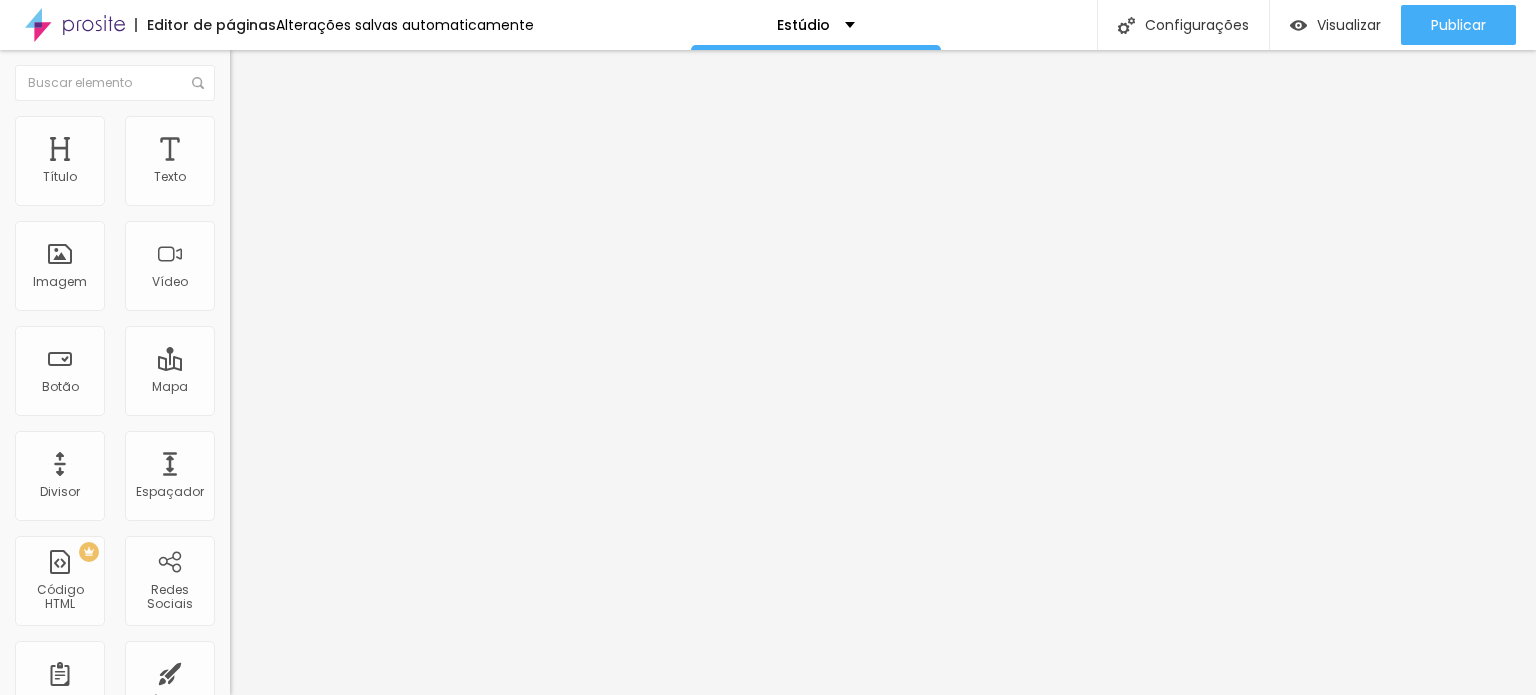 type on "90" 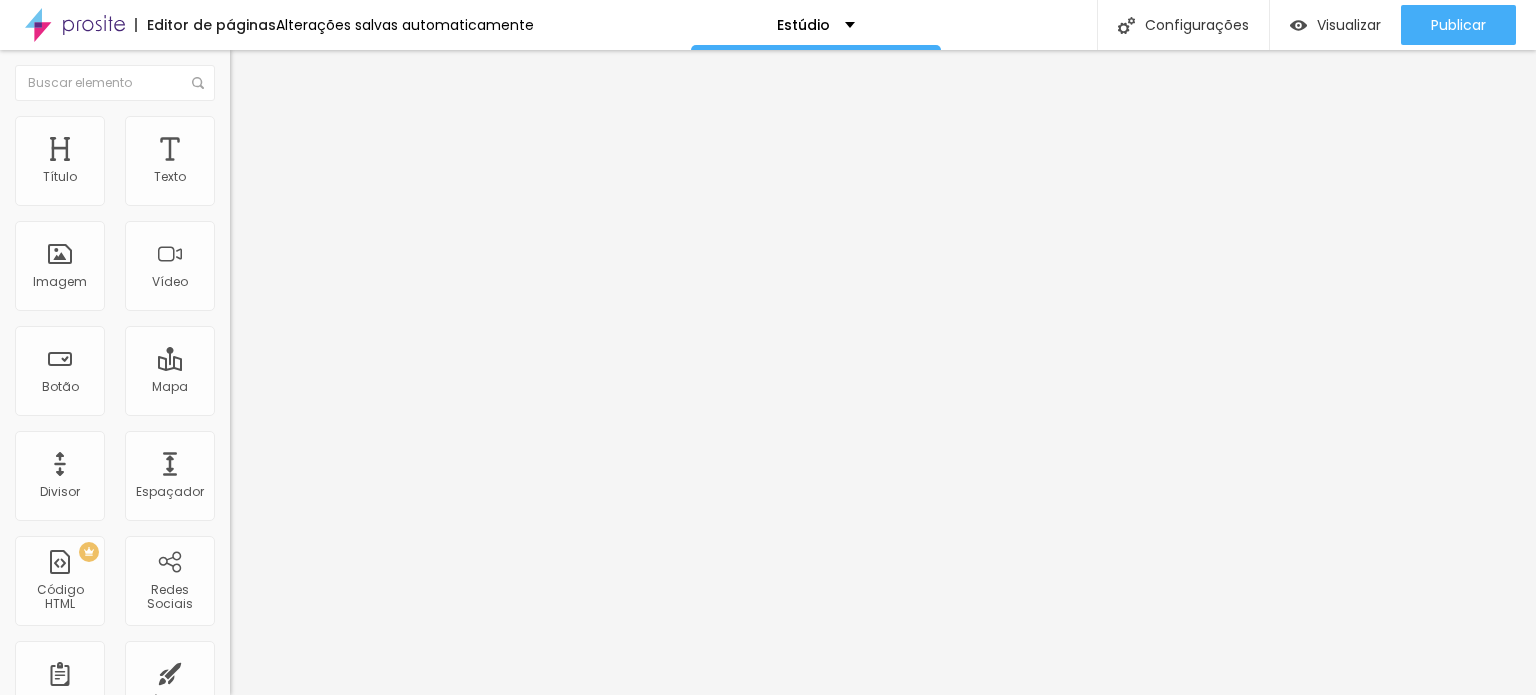 type on "90" 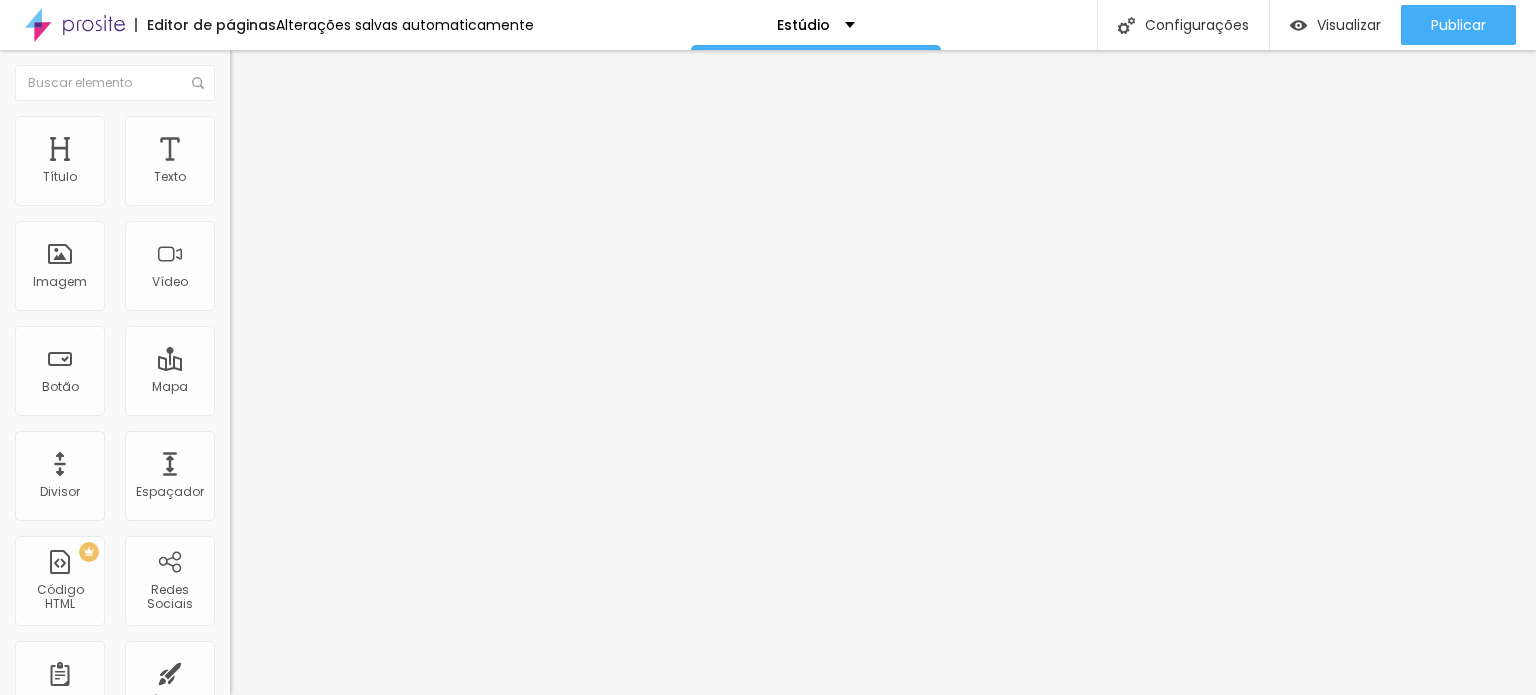 type on "85" 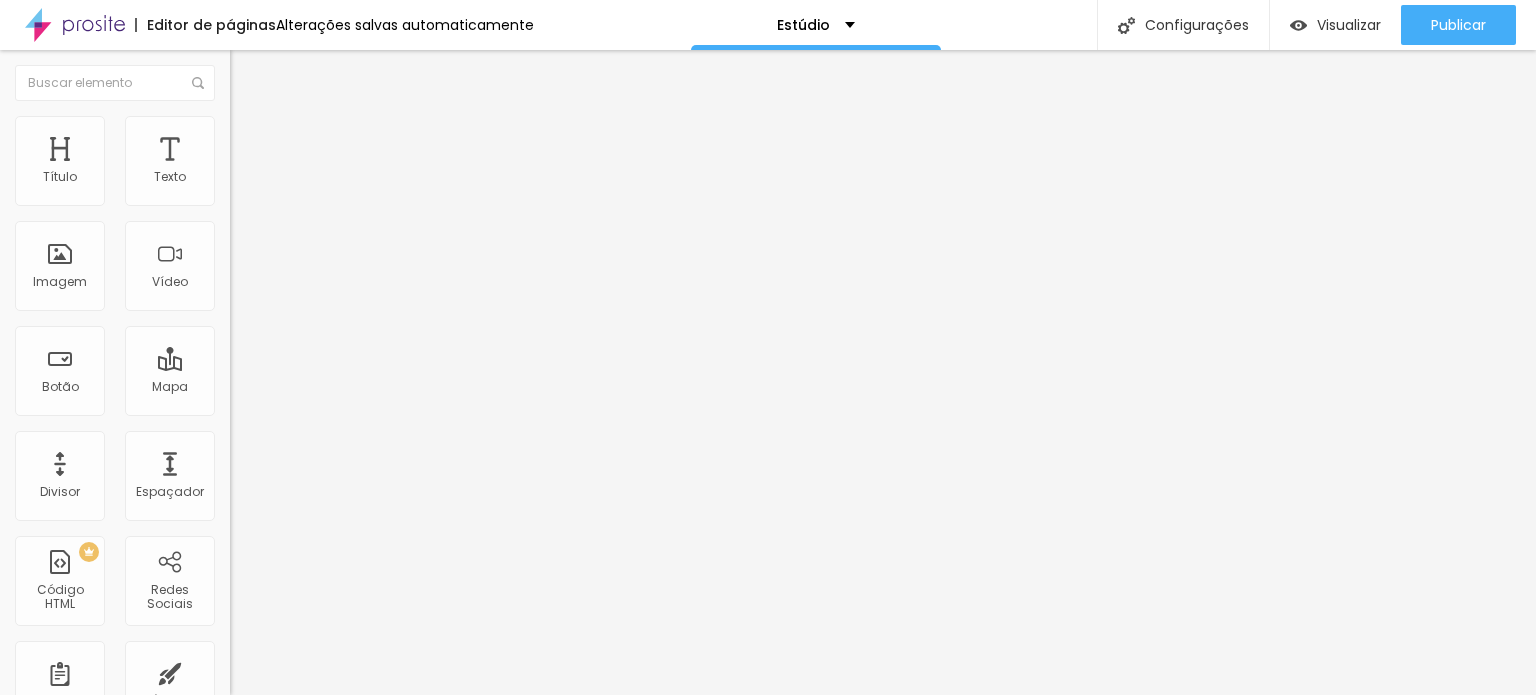 type on "80" 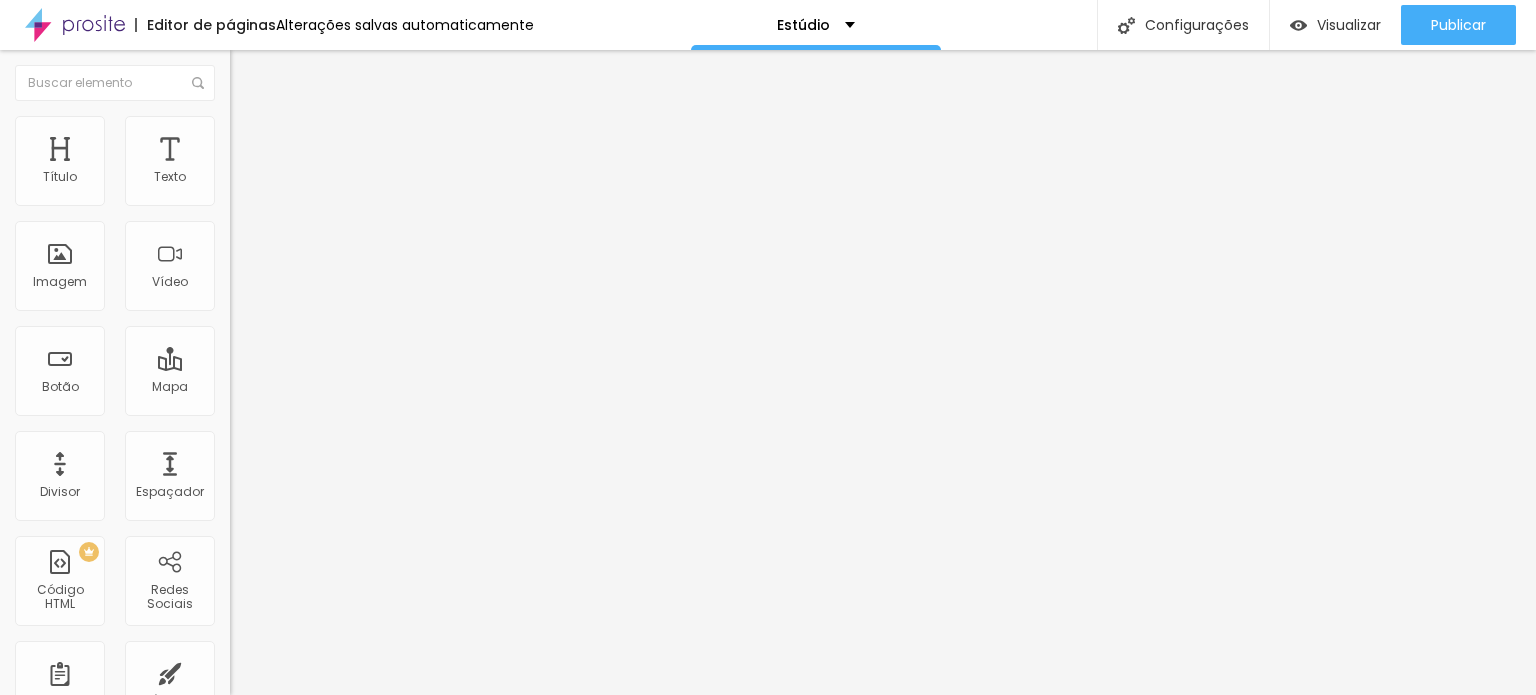 type on "75" 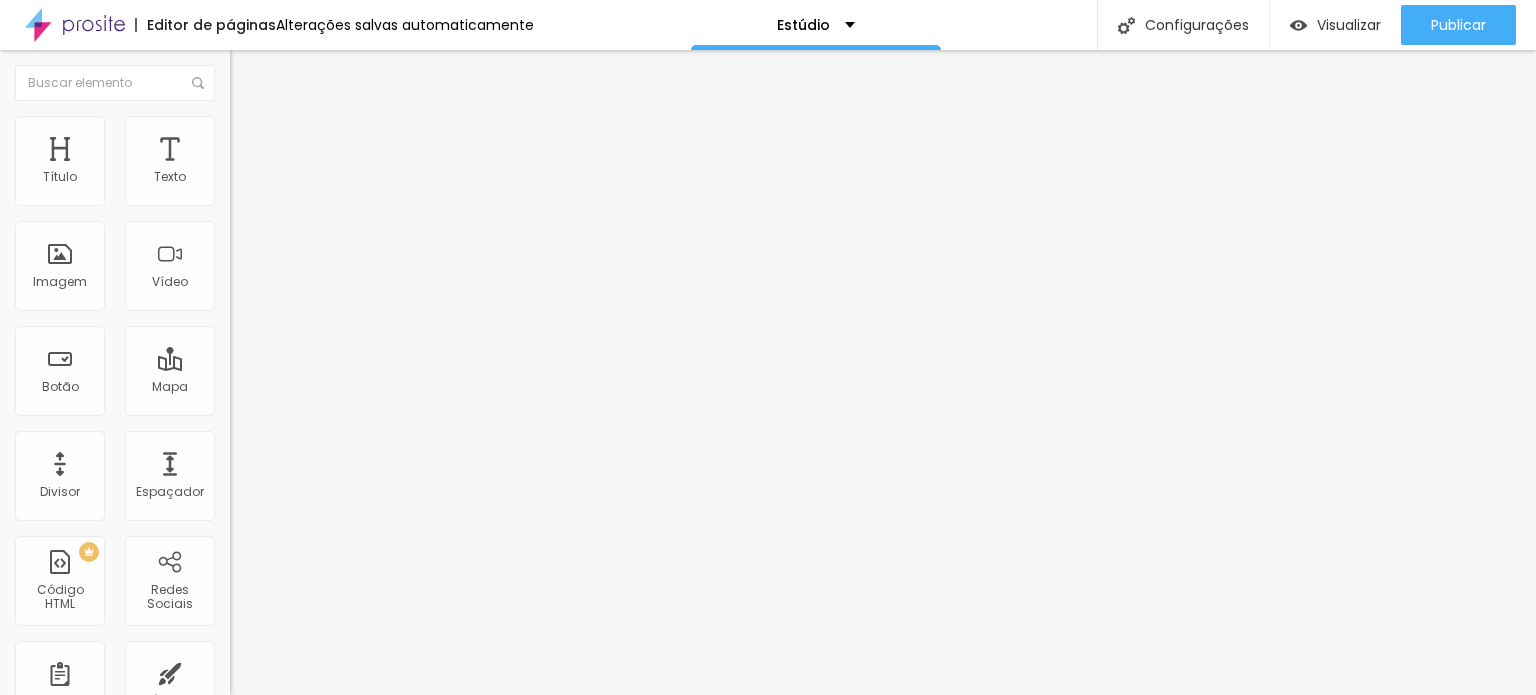 type on "75" 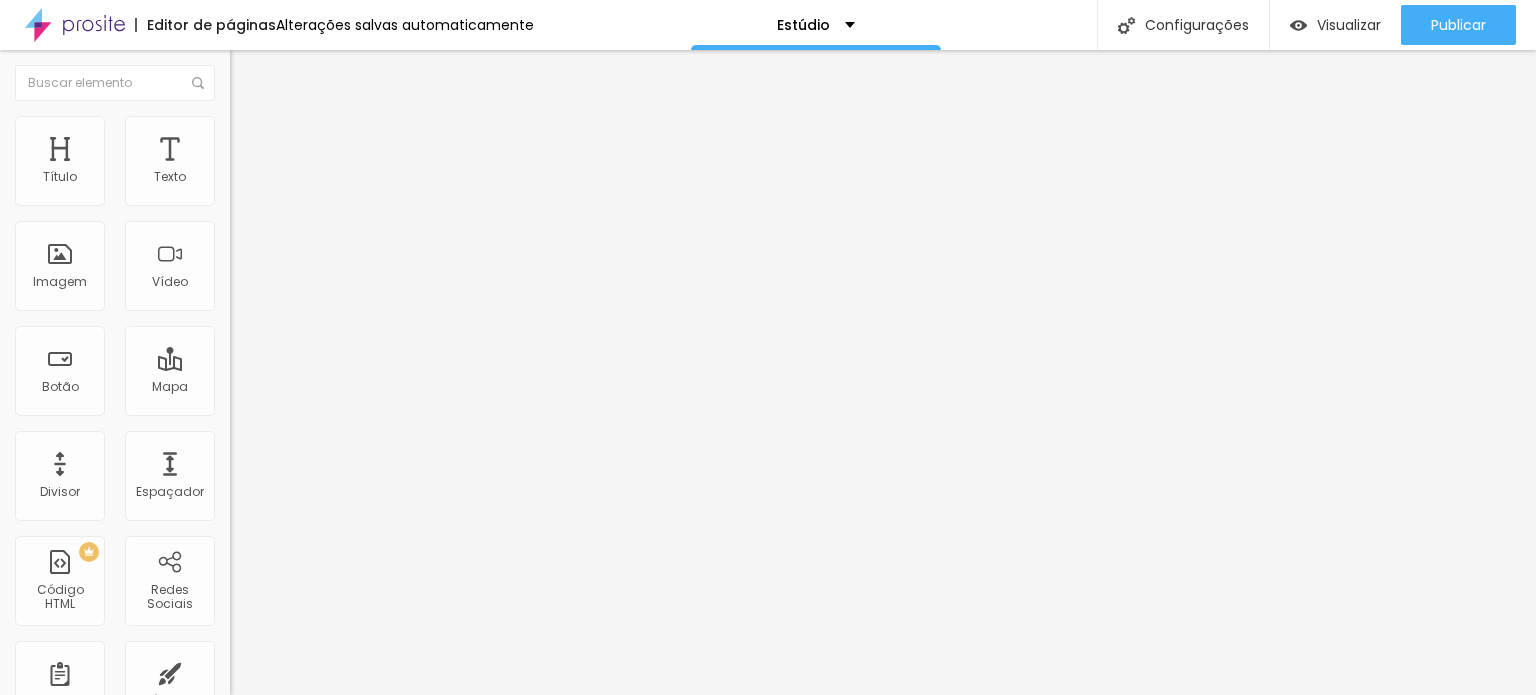 type on "70" 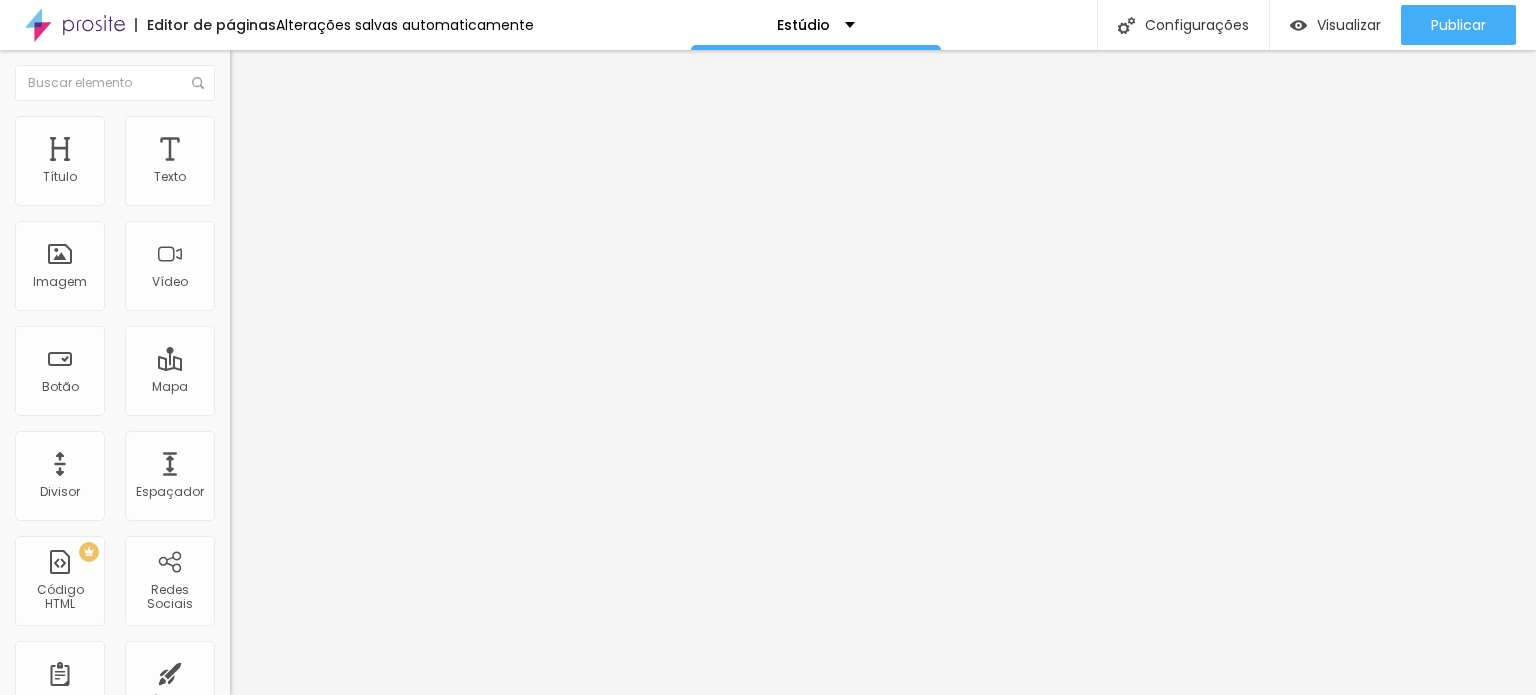 type on "70" 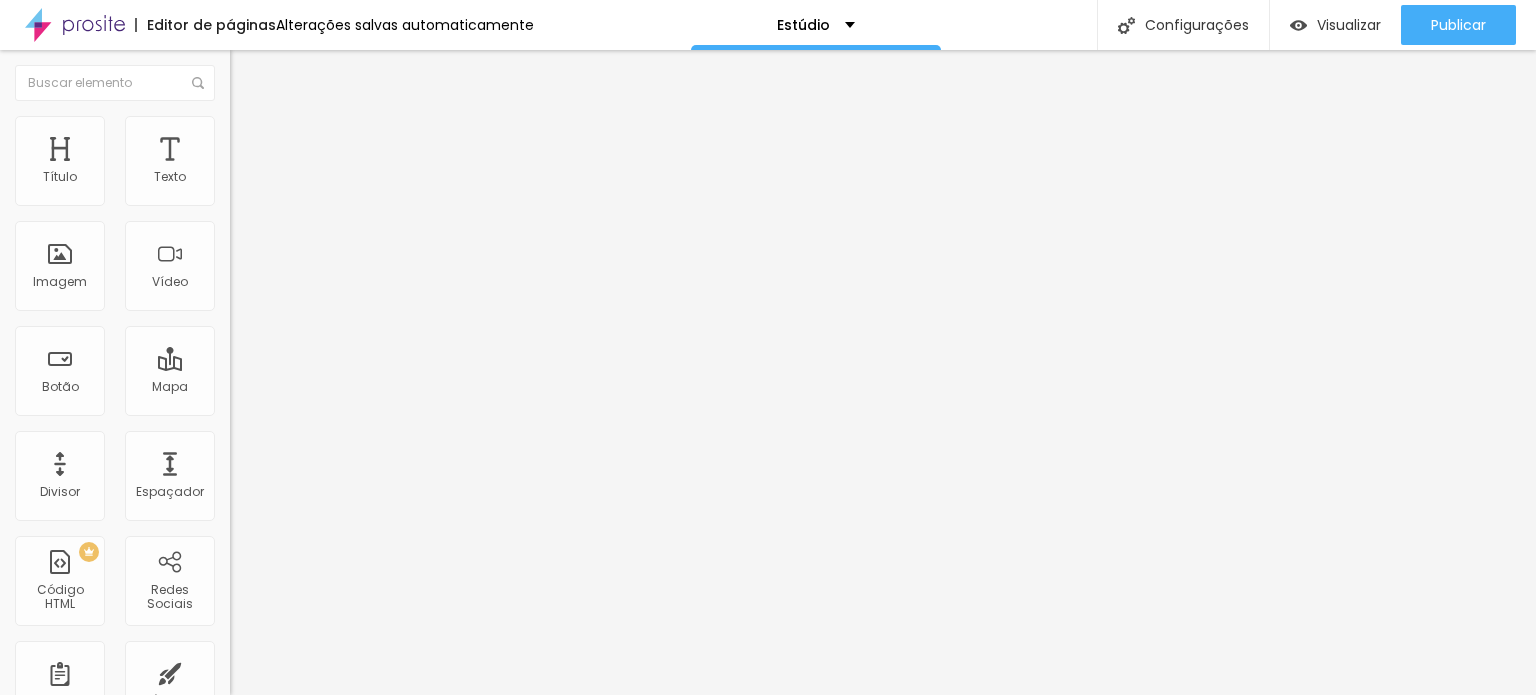 type on "65" 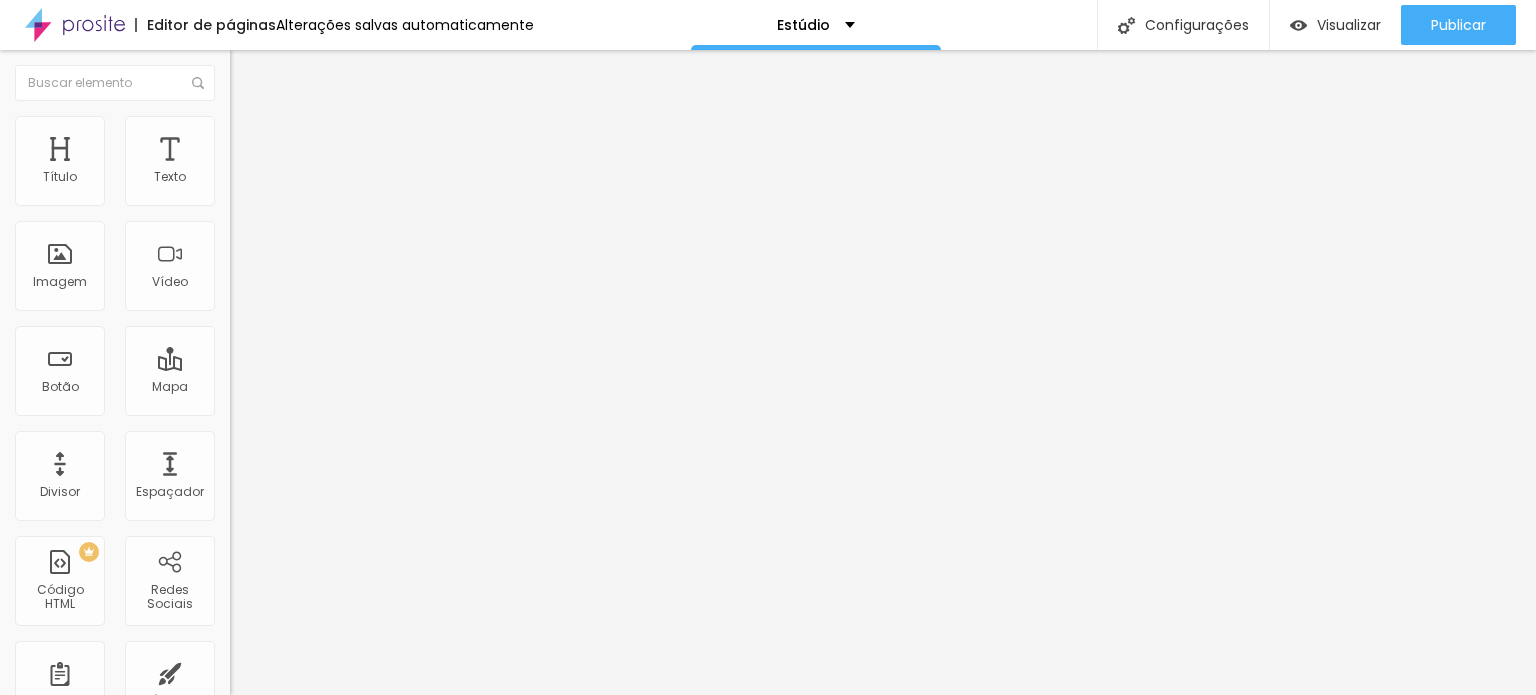 type on "65" 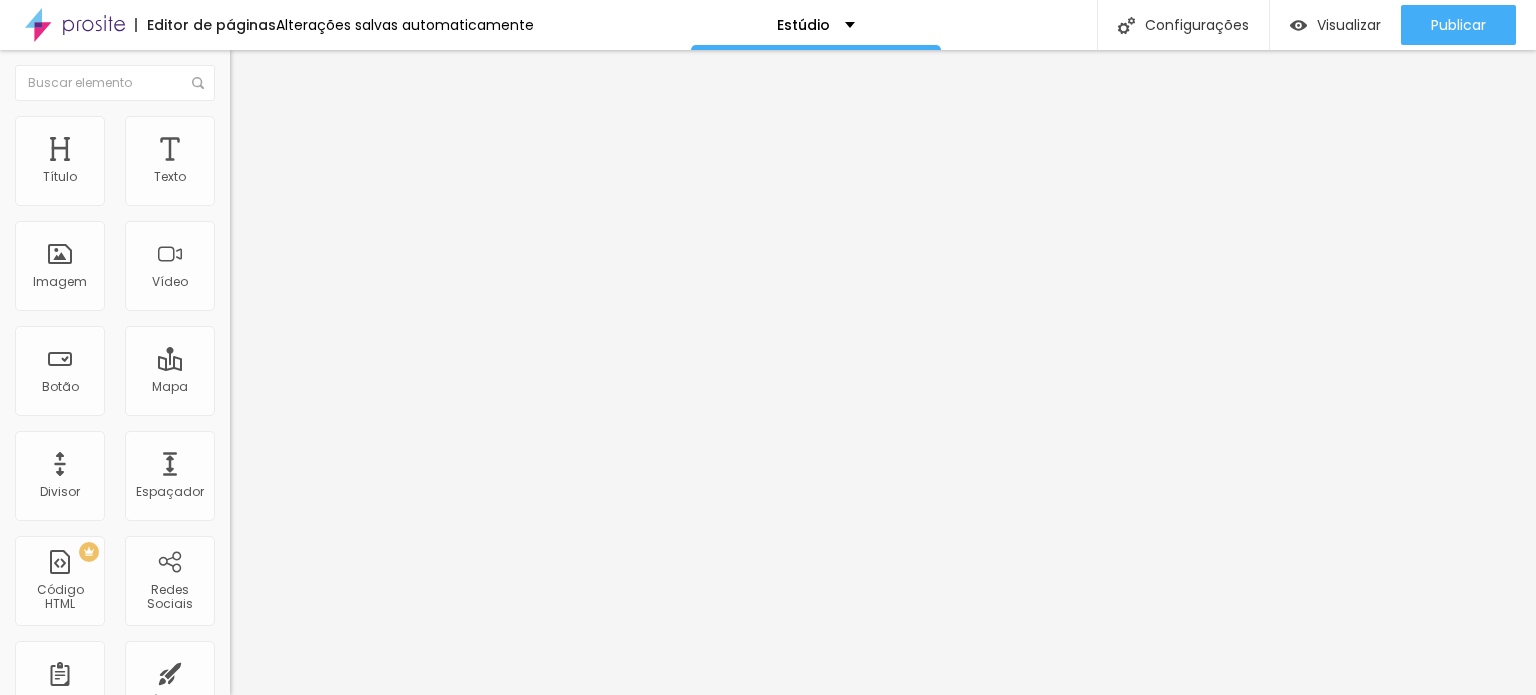 type on "60" 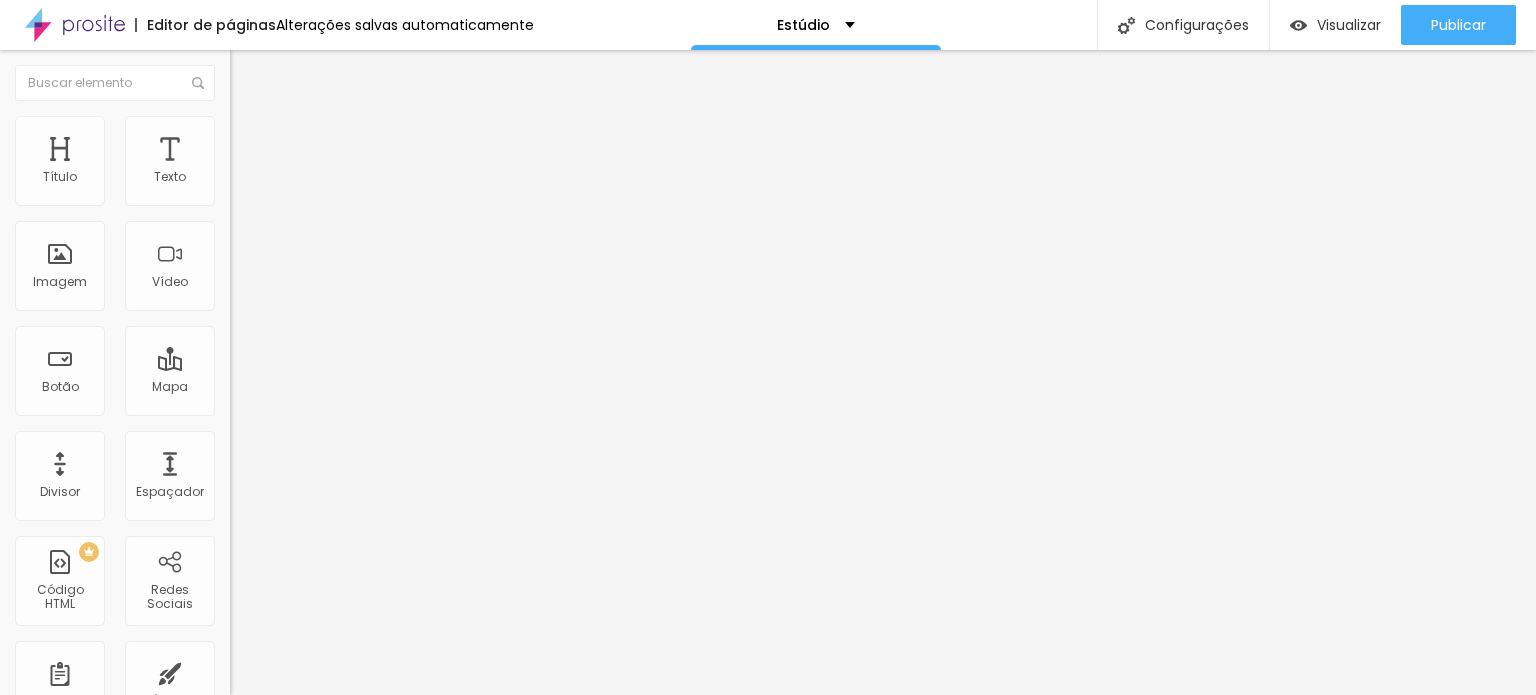 type on "55" 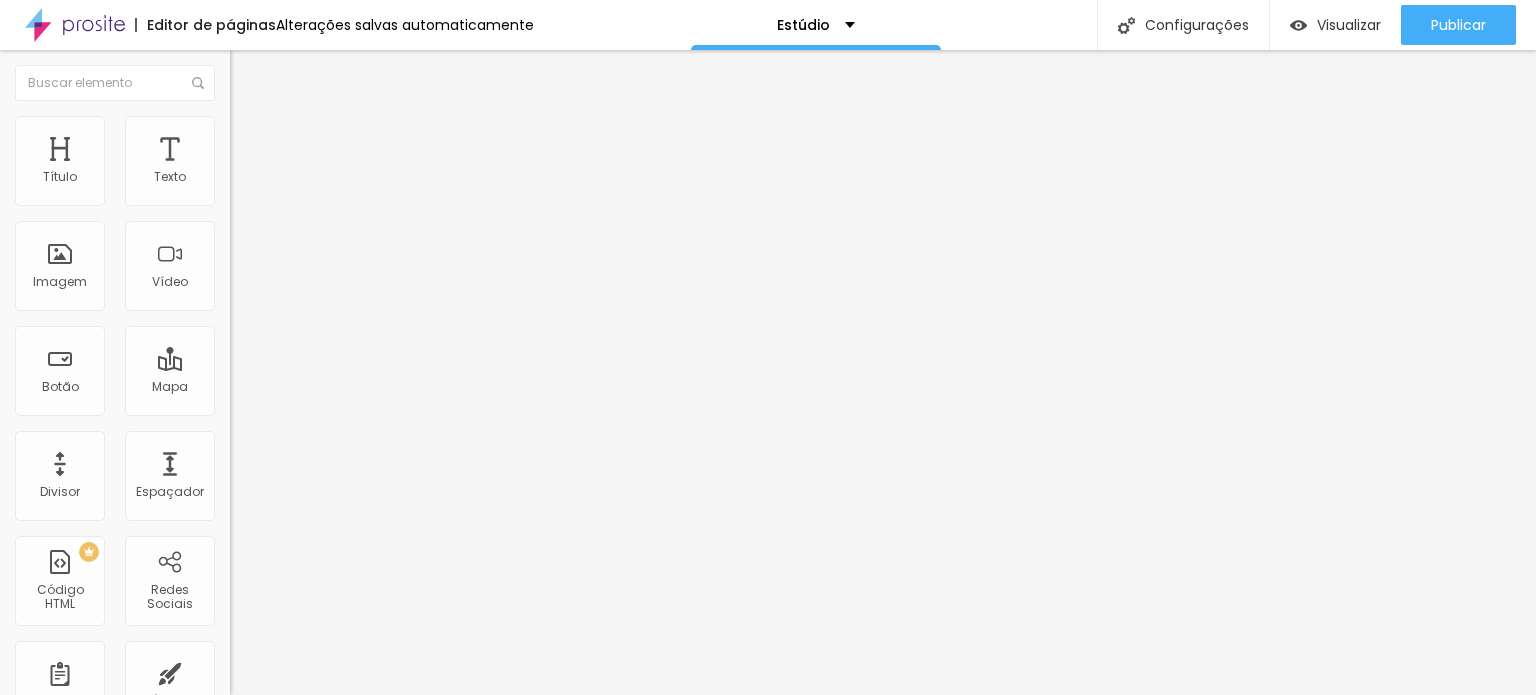 type on "50" 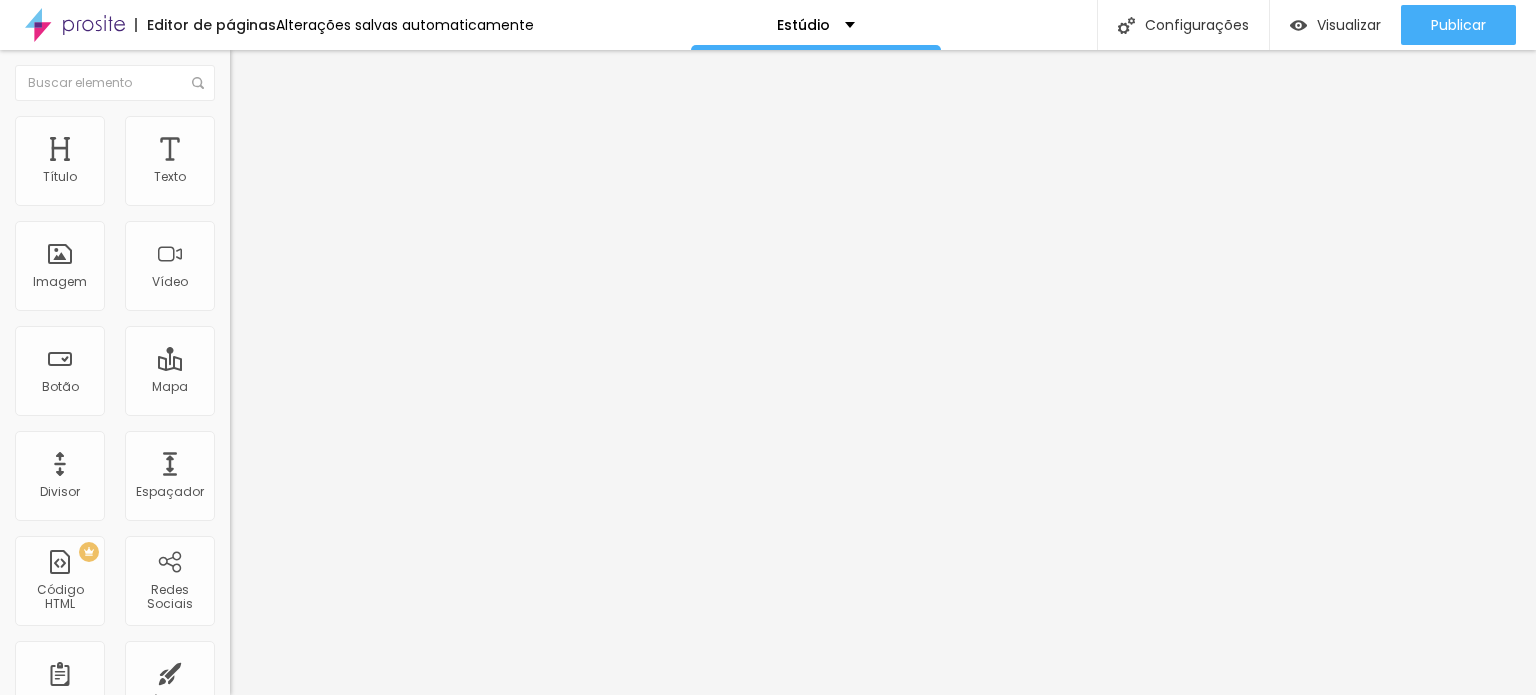 type on "45" 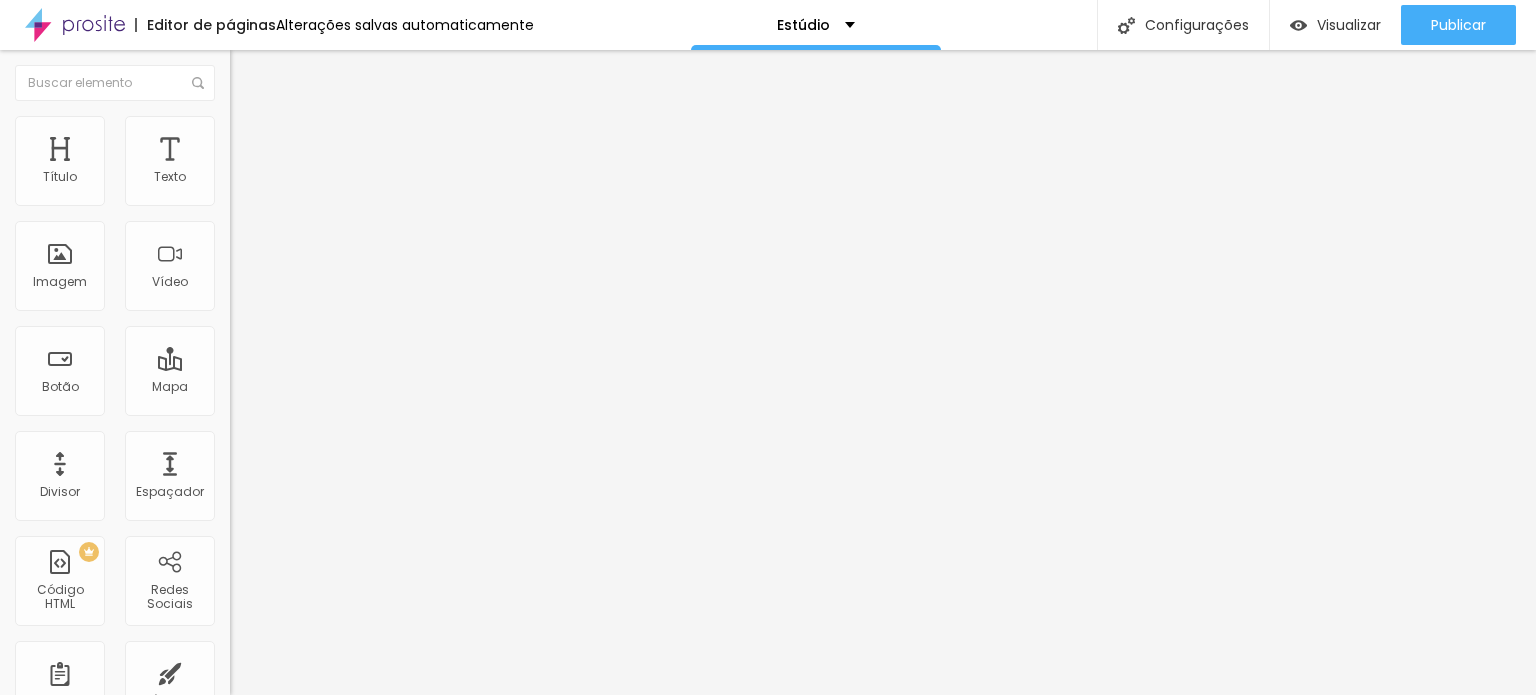 type on "45" 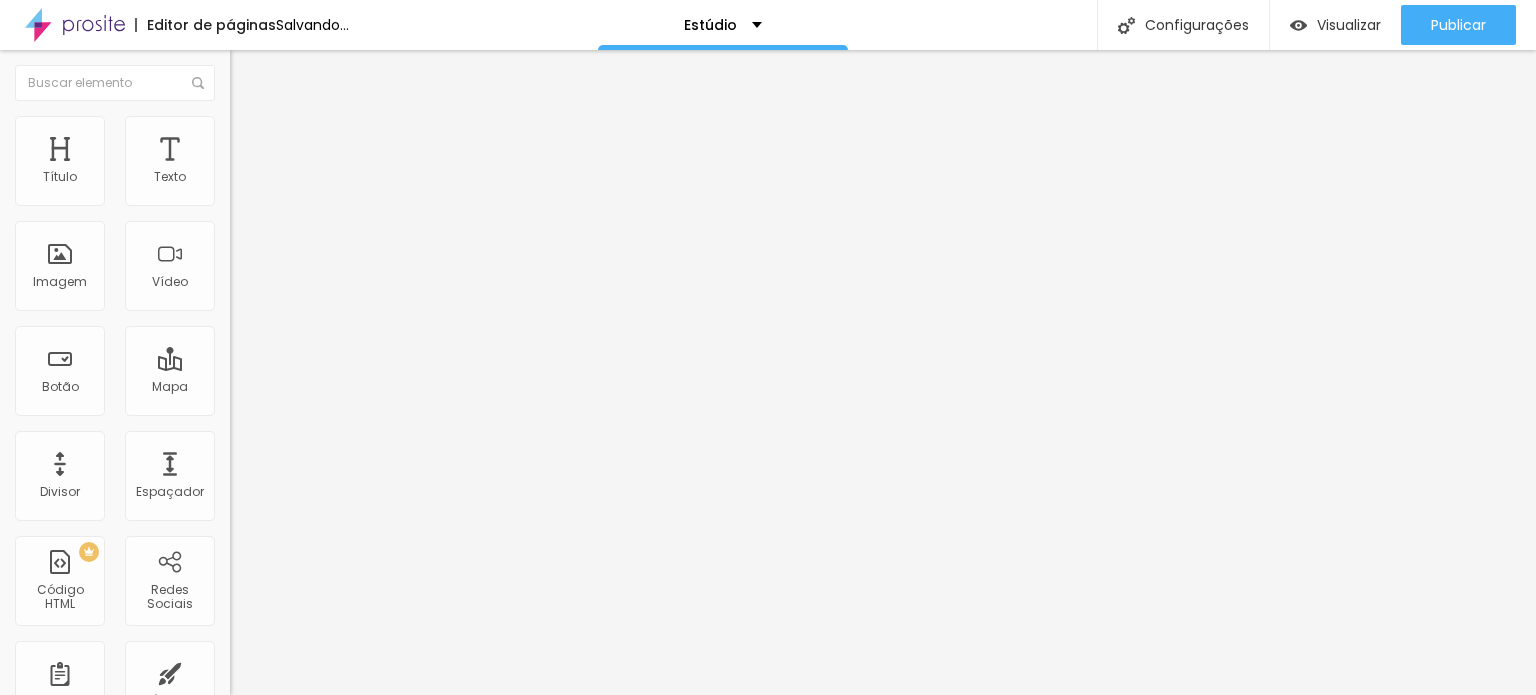 type on "50" 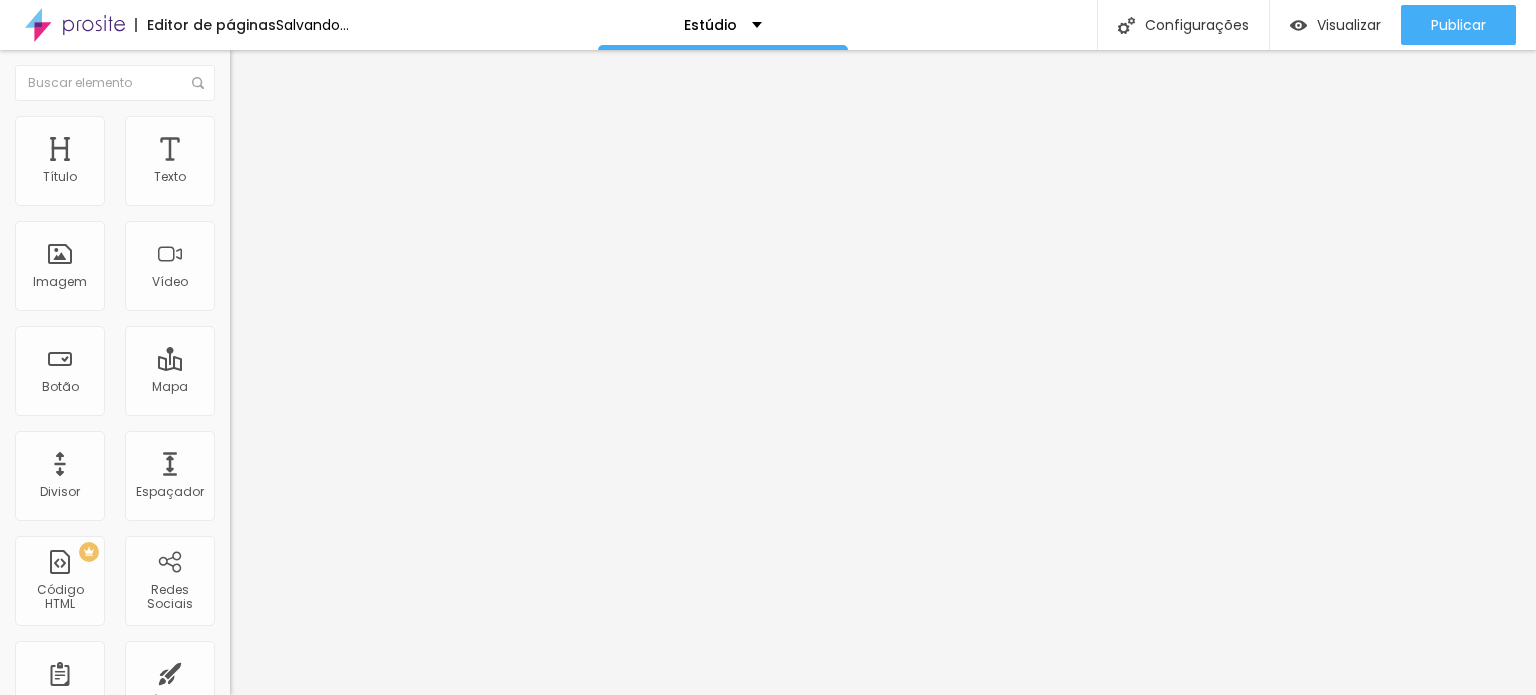 type on "50" 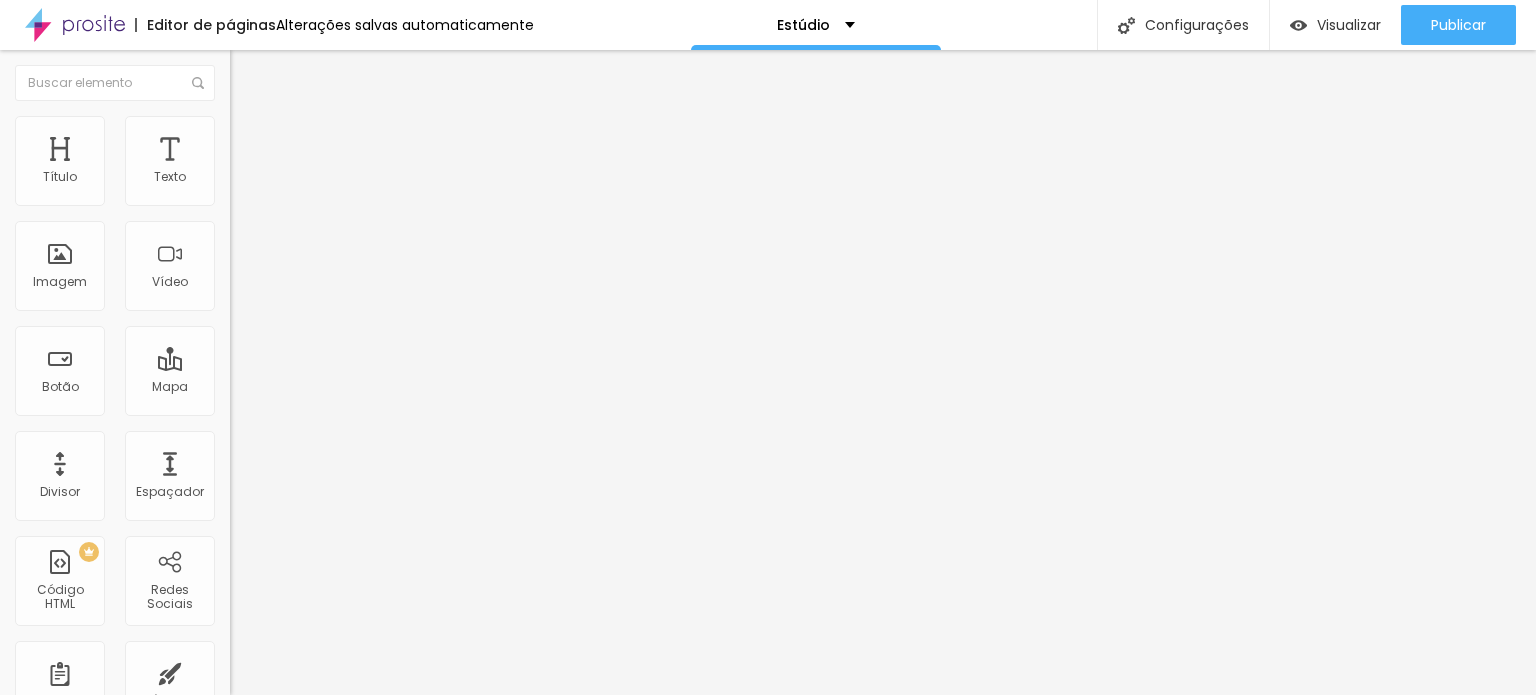 type on "45" 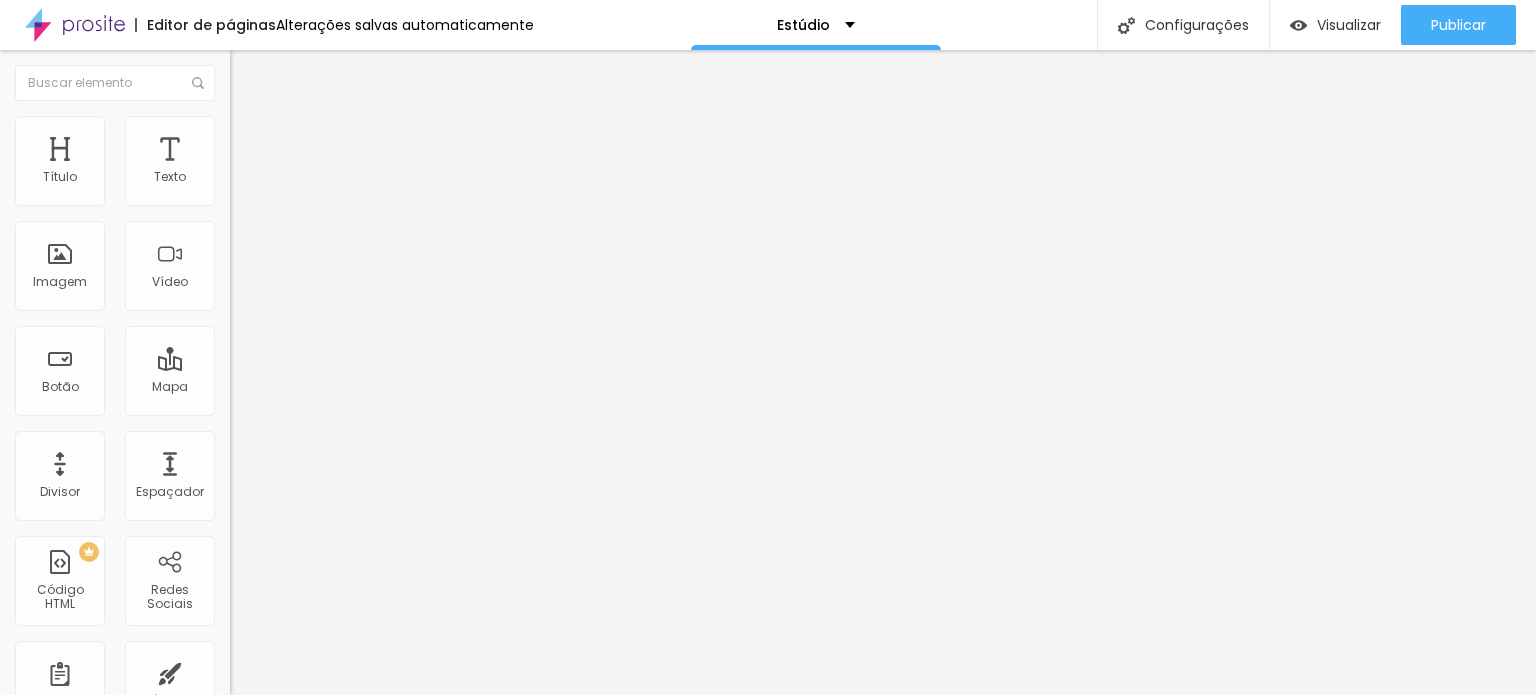 type on "45" 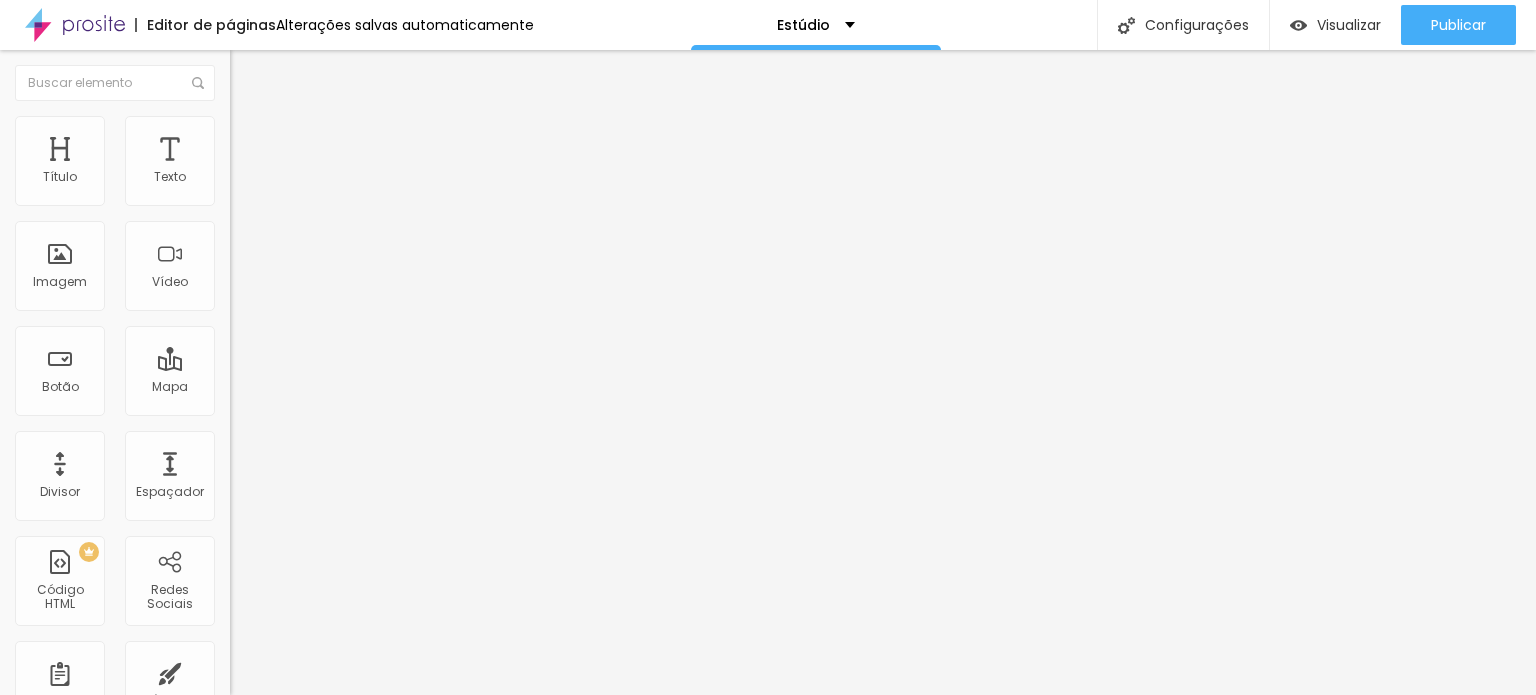 type on "40" 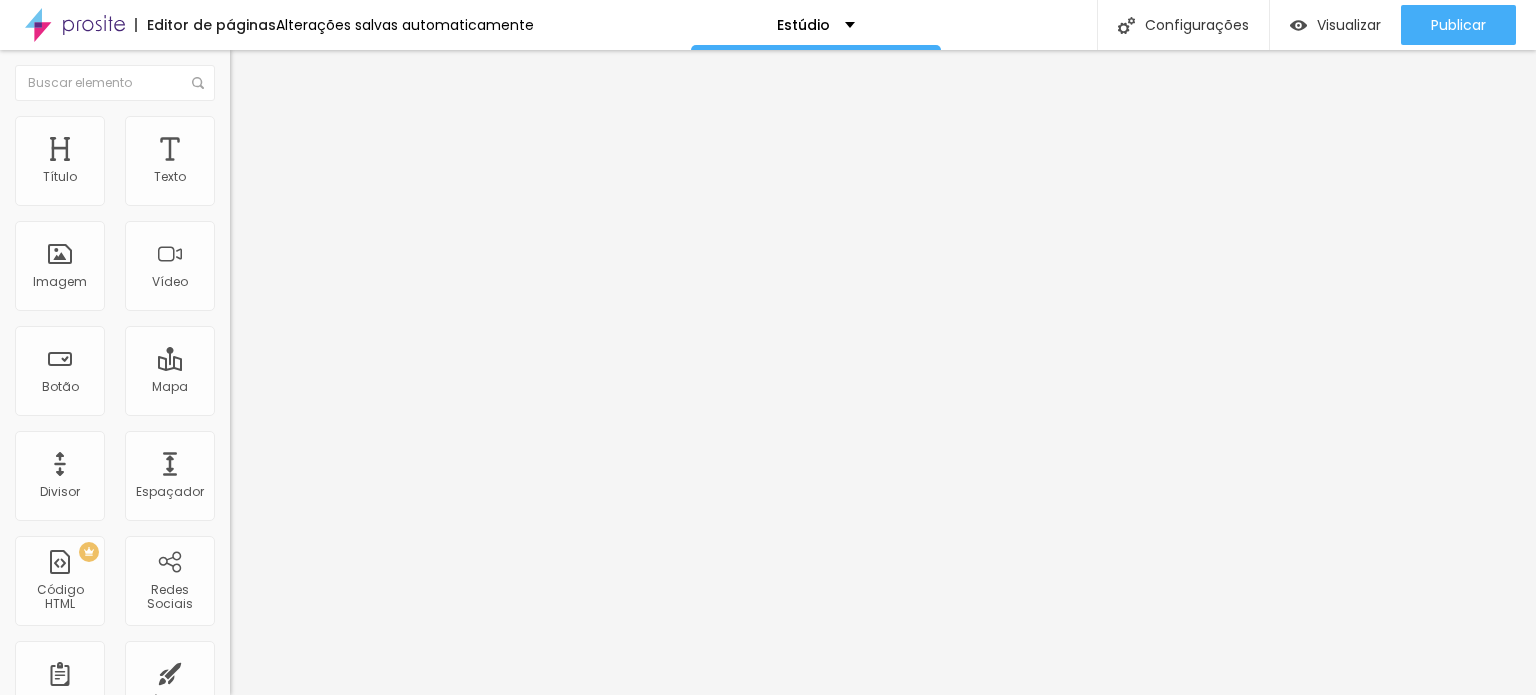 type on "45" 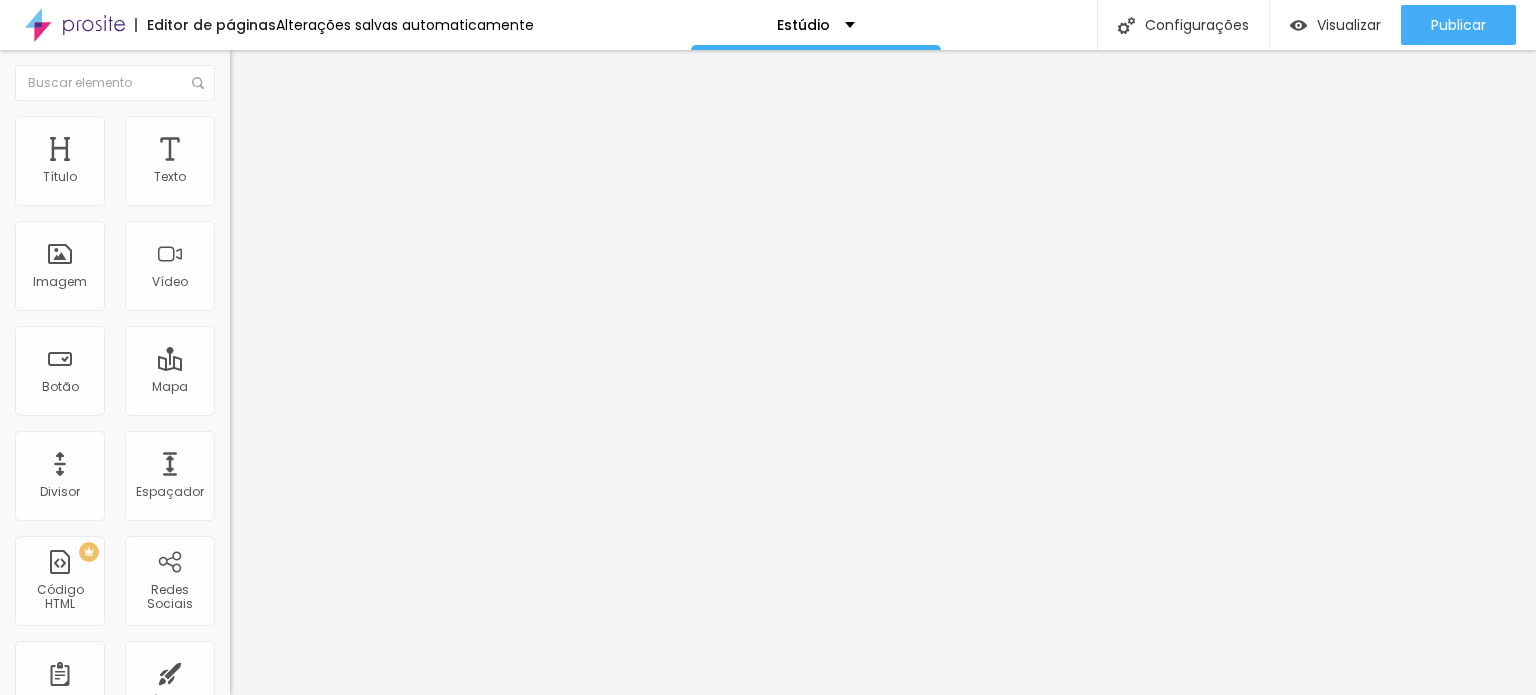 click on "Encaixotado" at bounding box center (269, 173) 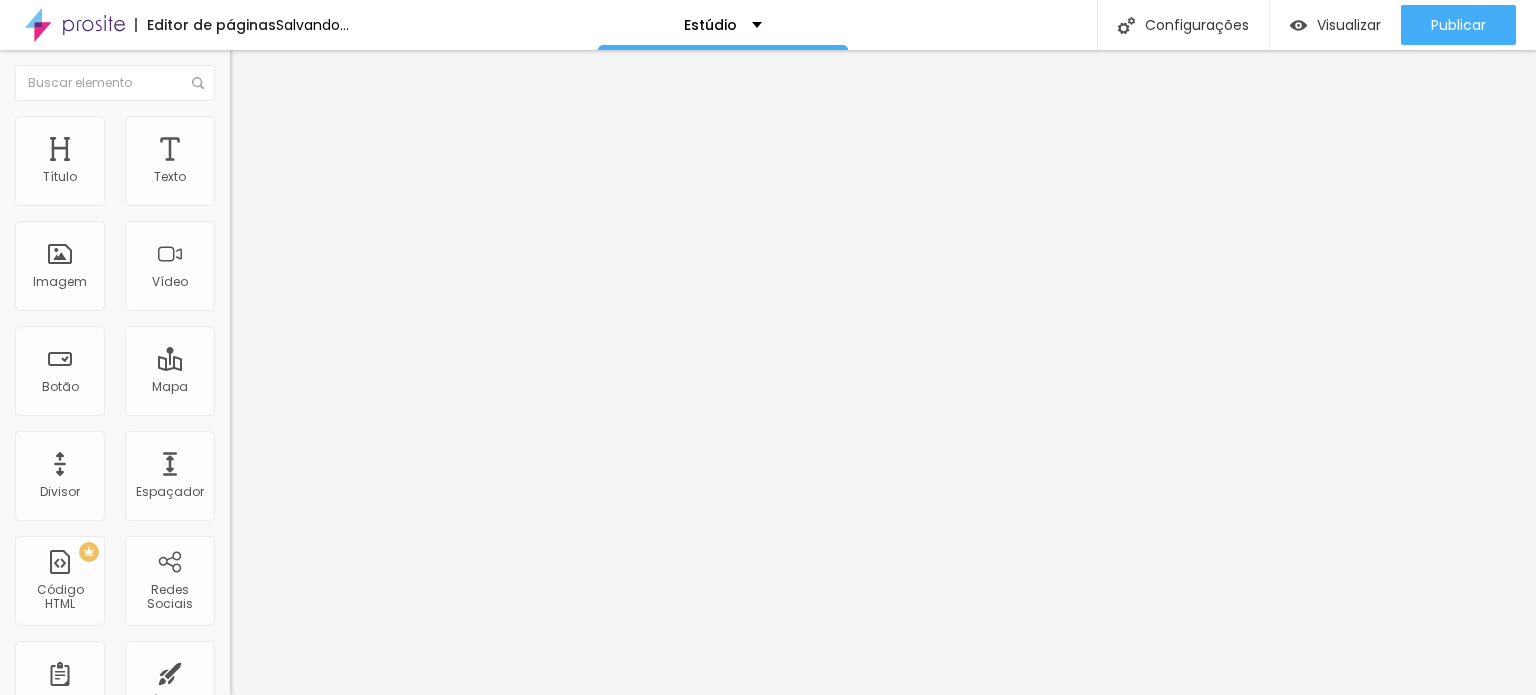 click on "Encaixotado" at bounding box center (269, 185) 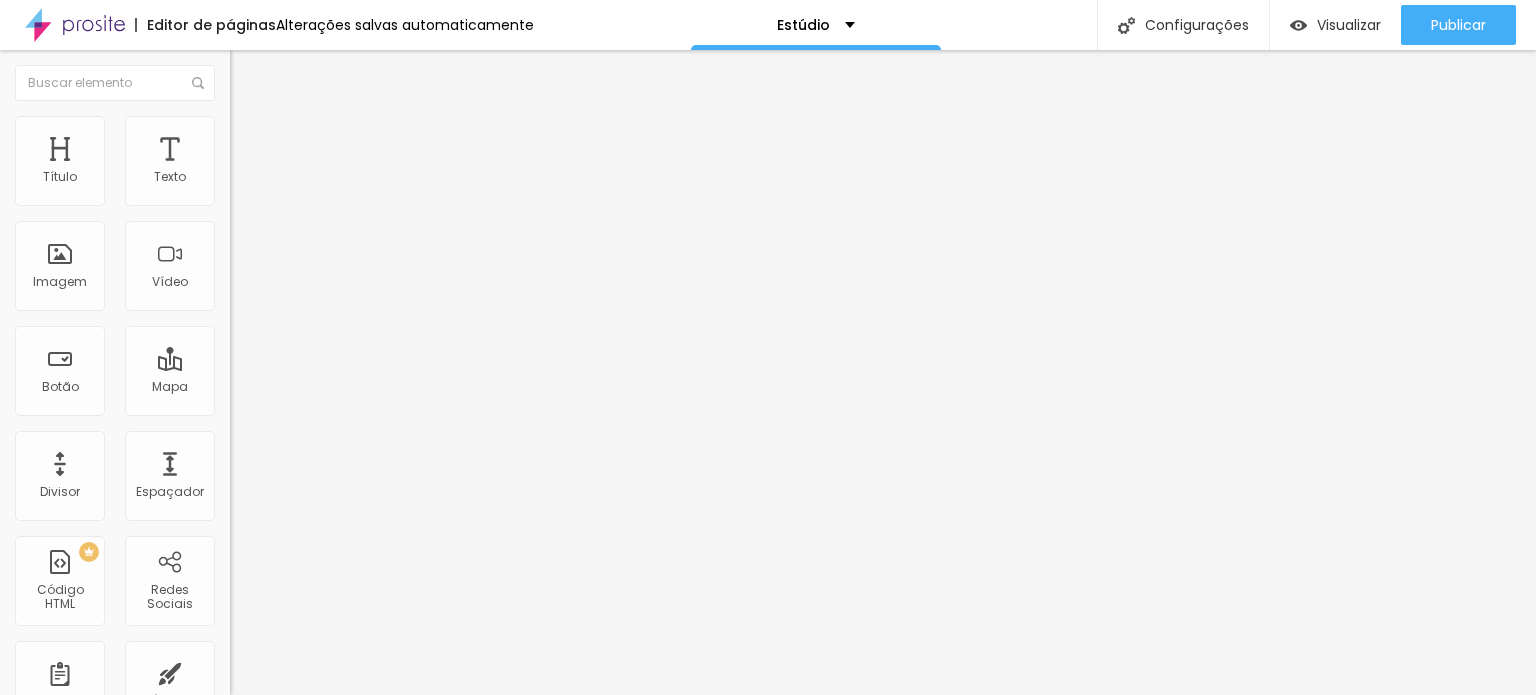 click on "Estilo" at bounding box center (263, 129) 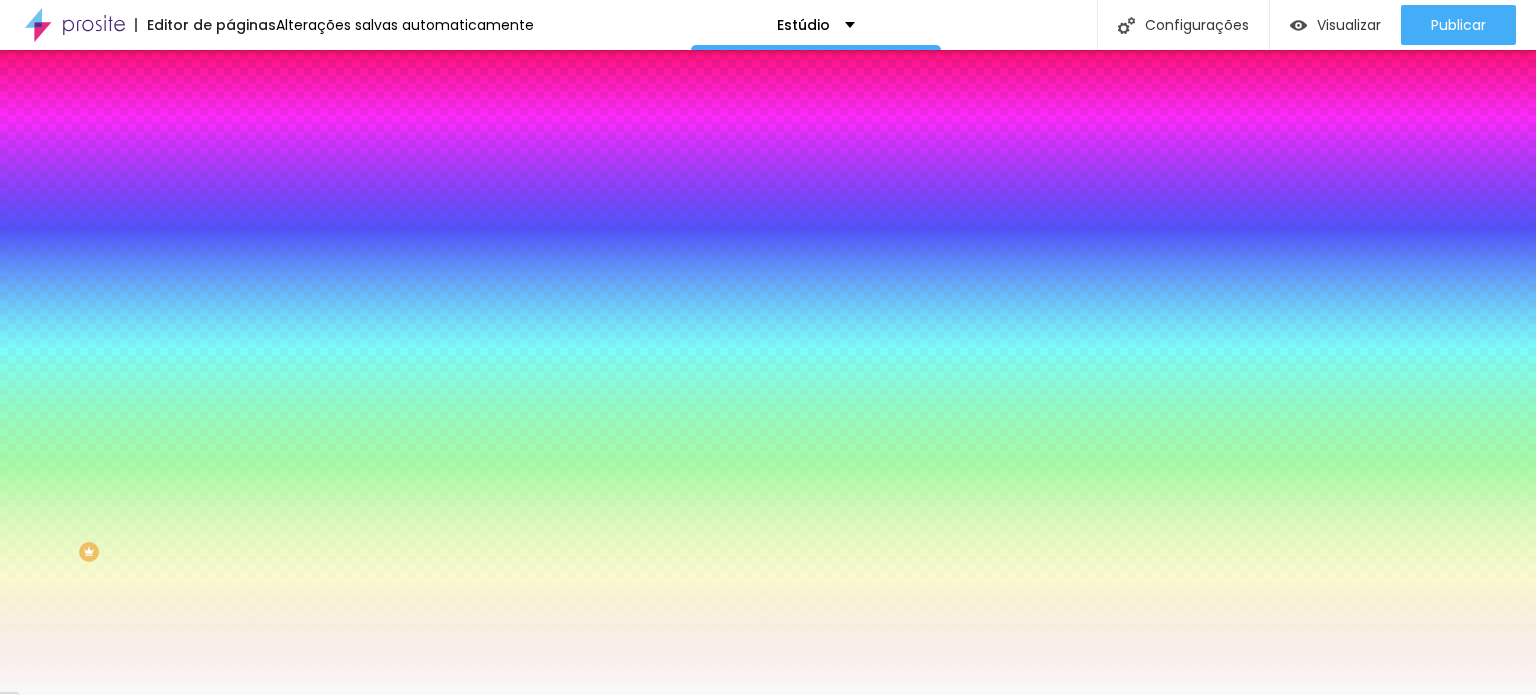 click on "Avançado" at bounding box center [345, 146] 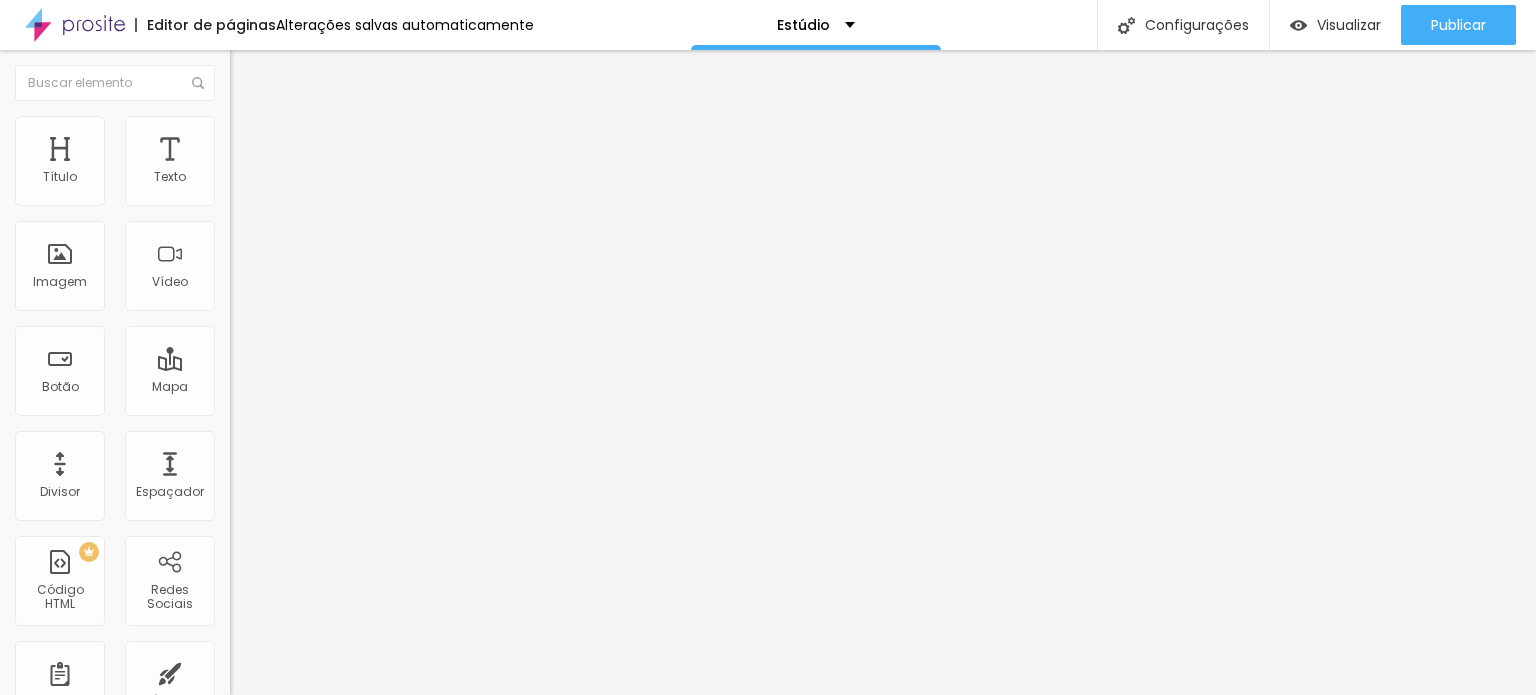 type on "65" 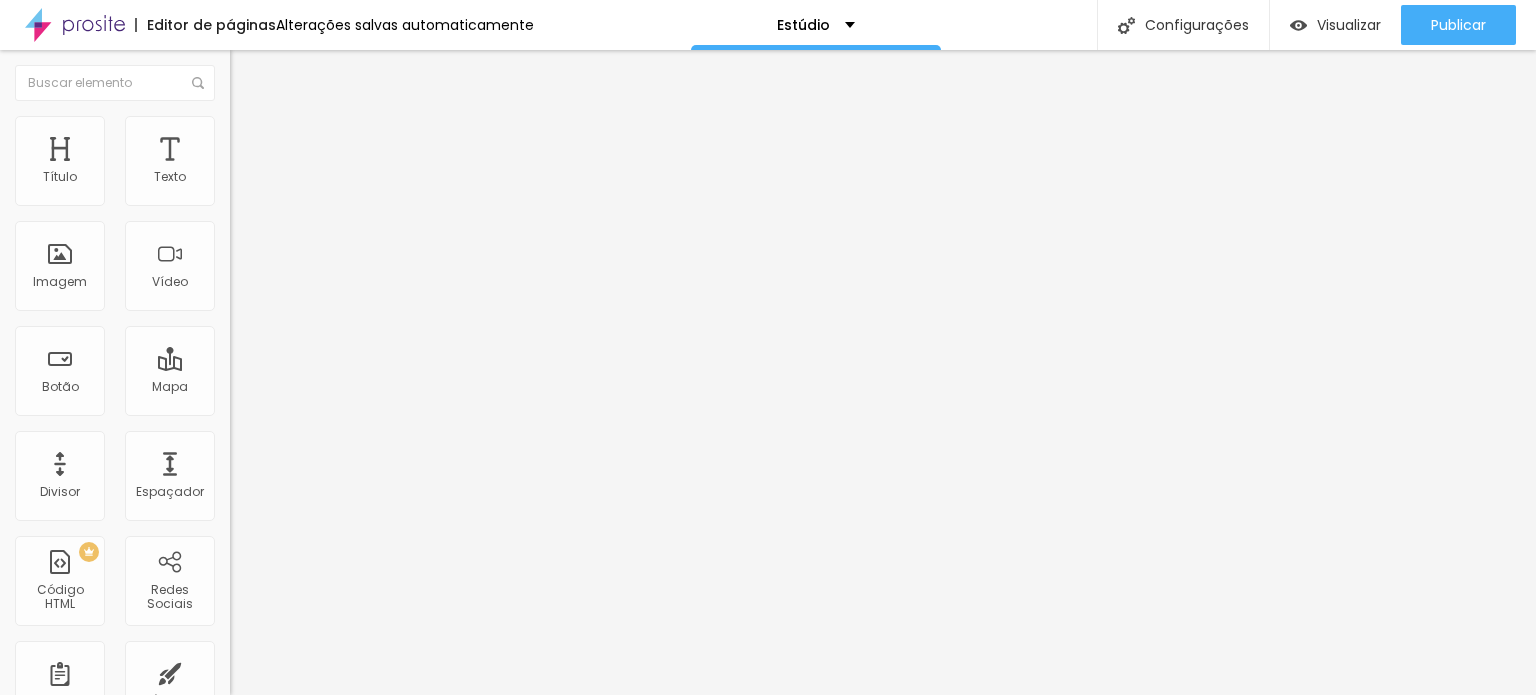 click at bounding box center [237, 248] 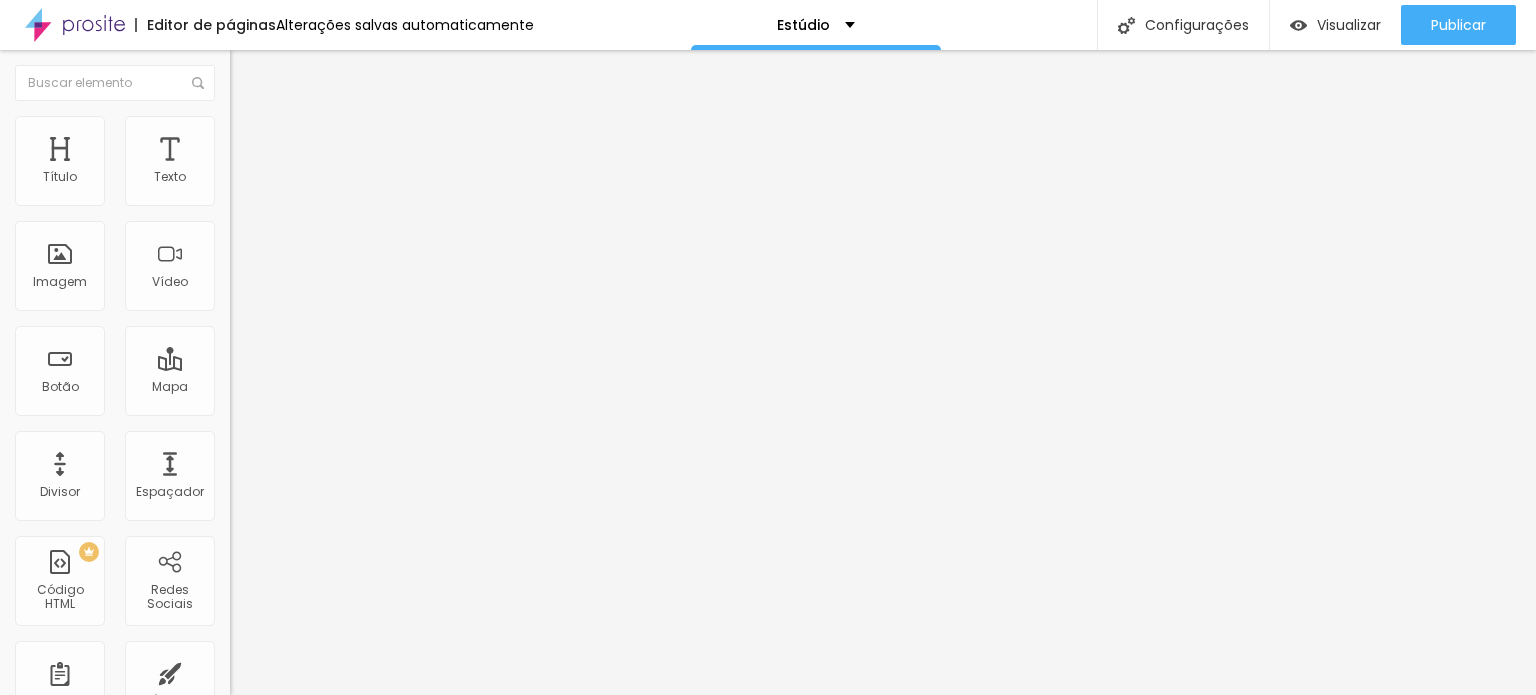 scroll, scrollTop: 0, scrollLeft: 71, axis: horizontal 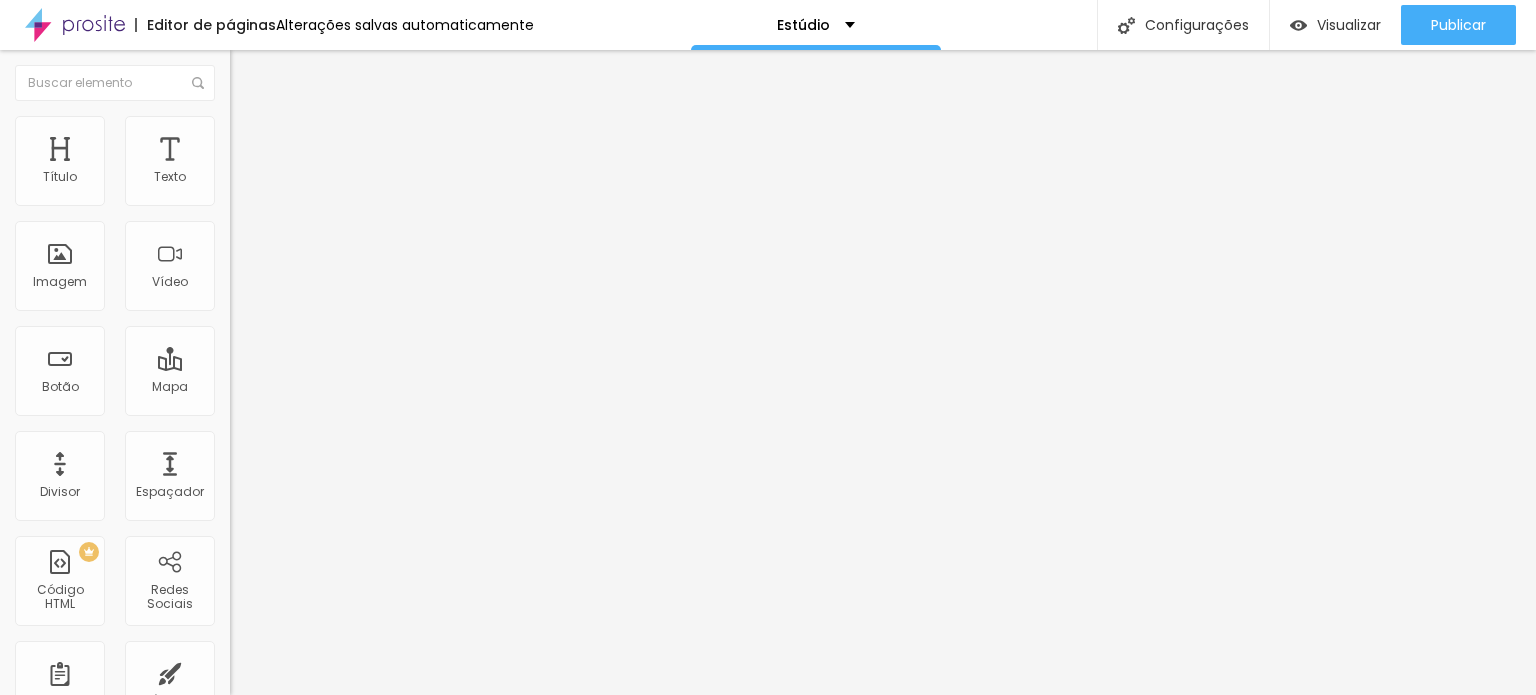 click on "Quero conhecer os ensaios do Estúdio Arbor" at bounding box center [350, 178] 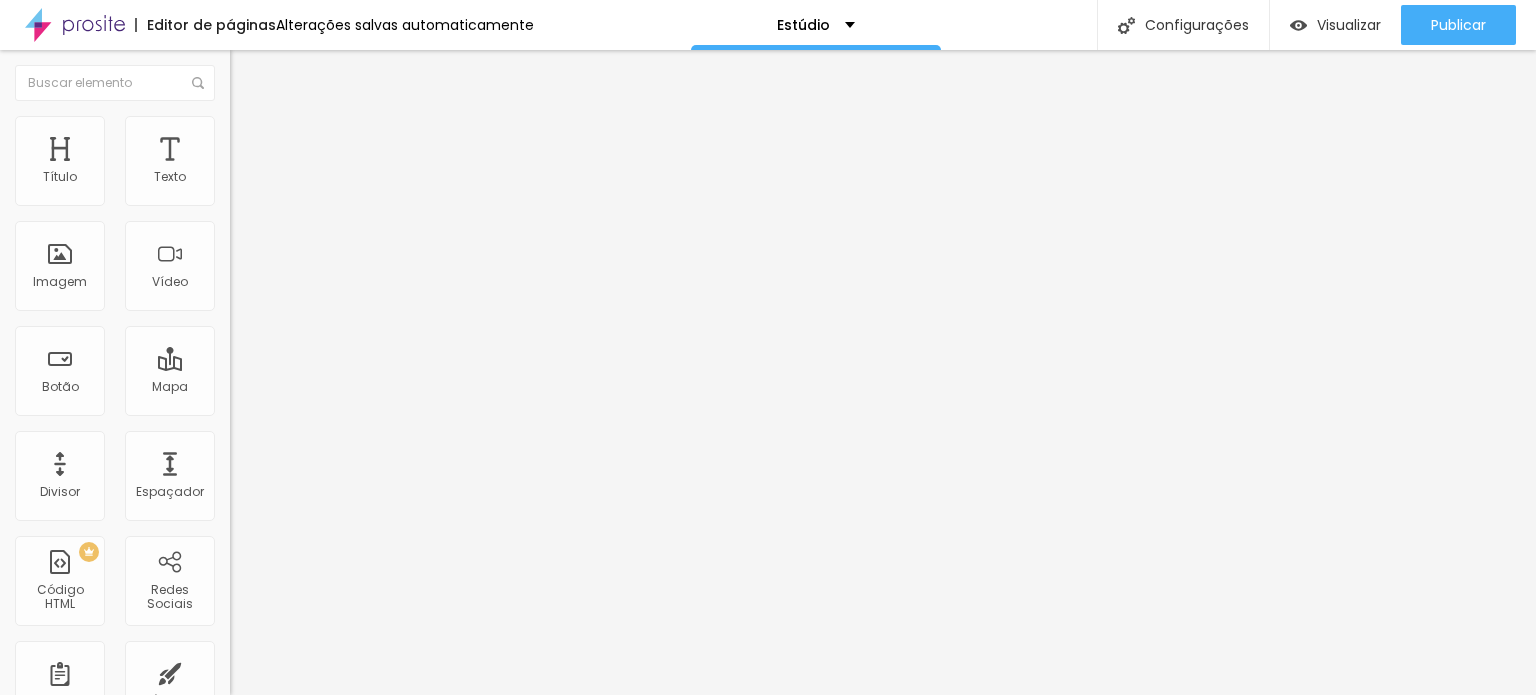 scroll, scrollTop: 0, scrollLeft: 90, axis: horizontal 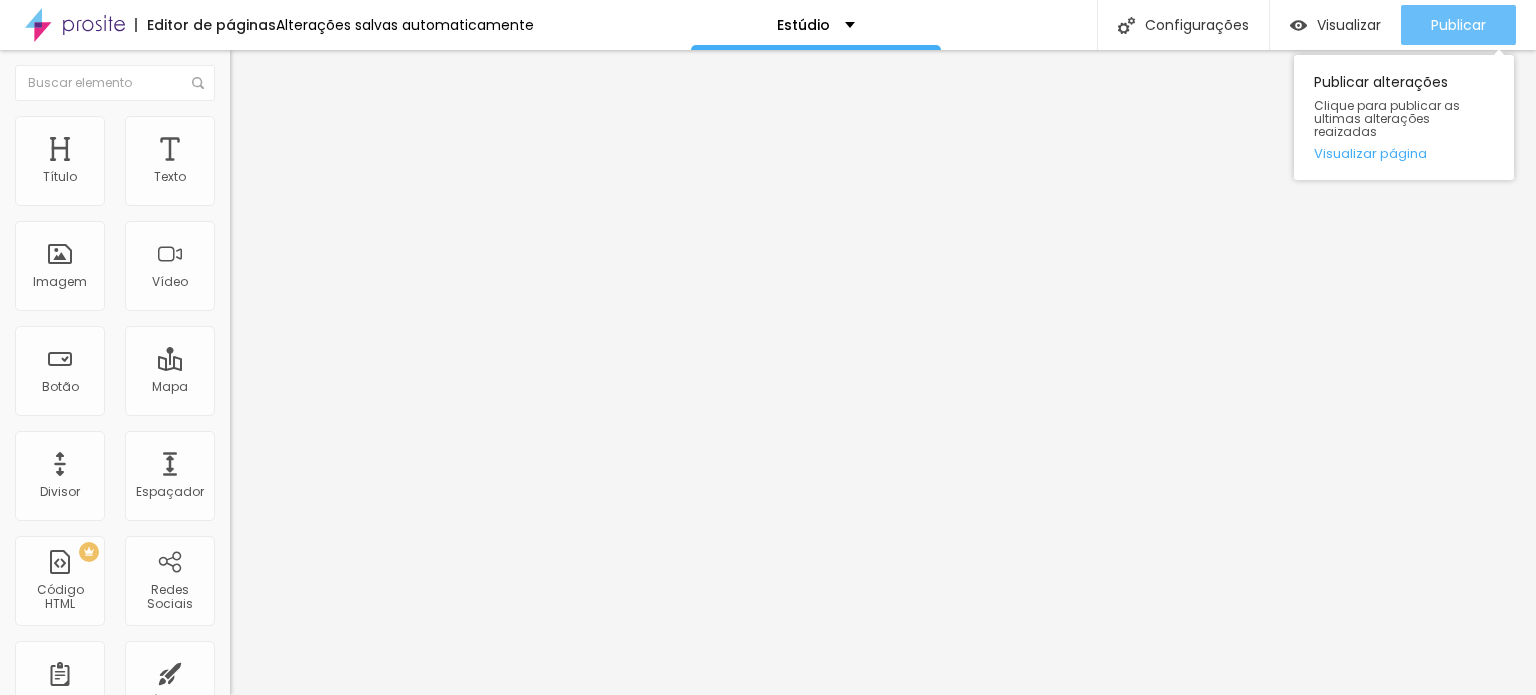 click on "Publicar" at bounding box center [1458, 25] 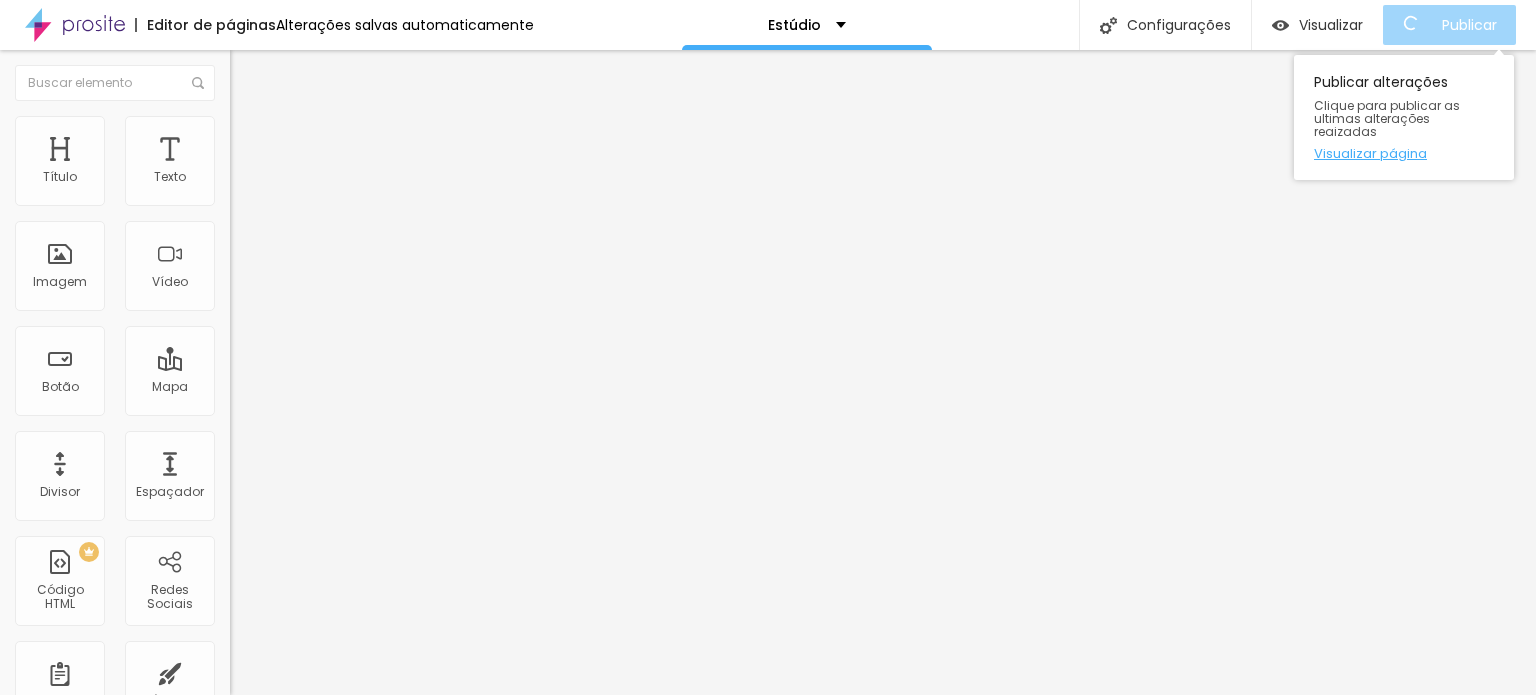 click on "Visualizar página" at bounding box center [1404, 153] 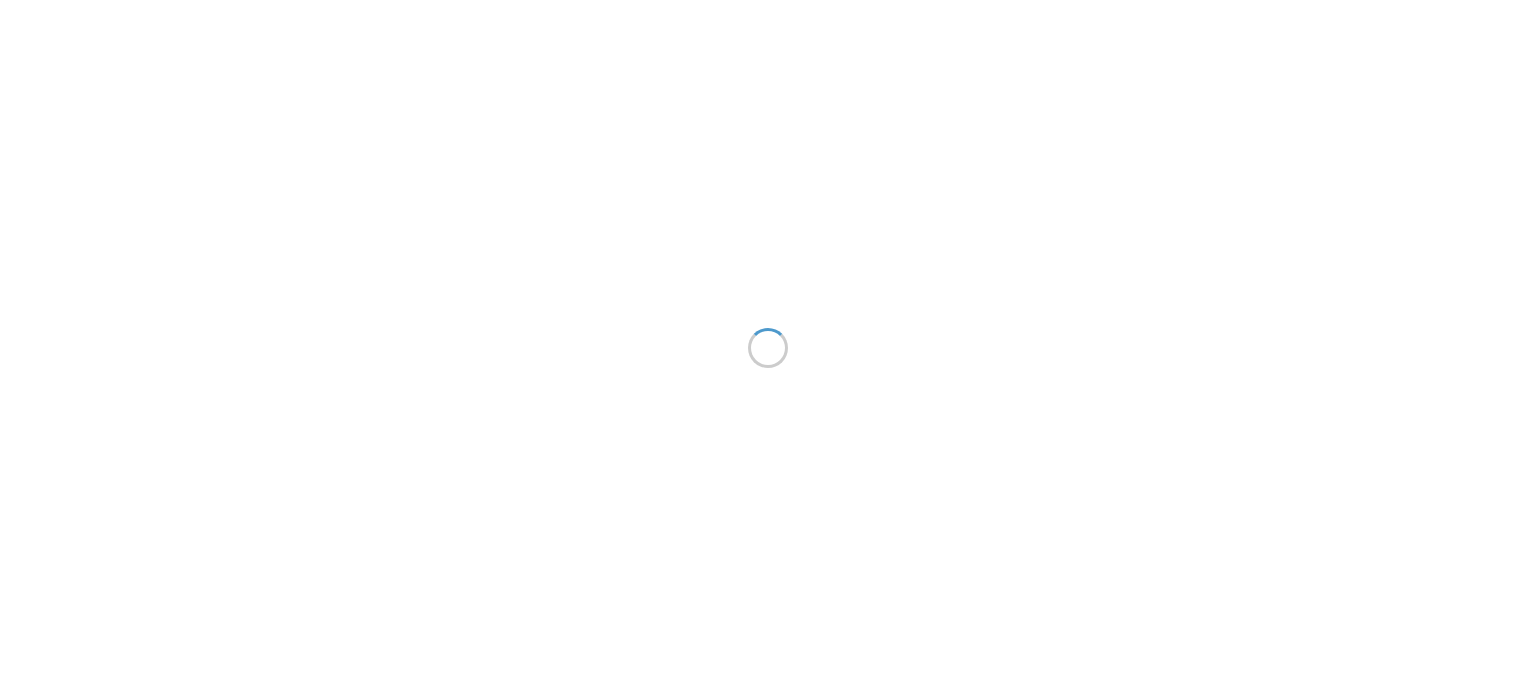 scroll, scrollTop: 0, scrollLeft: 0, axis: both 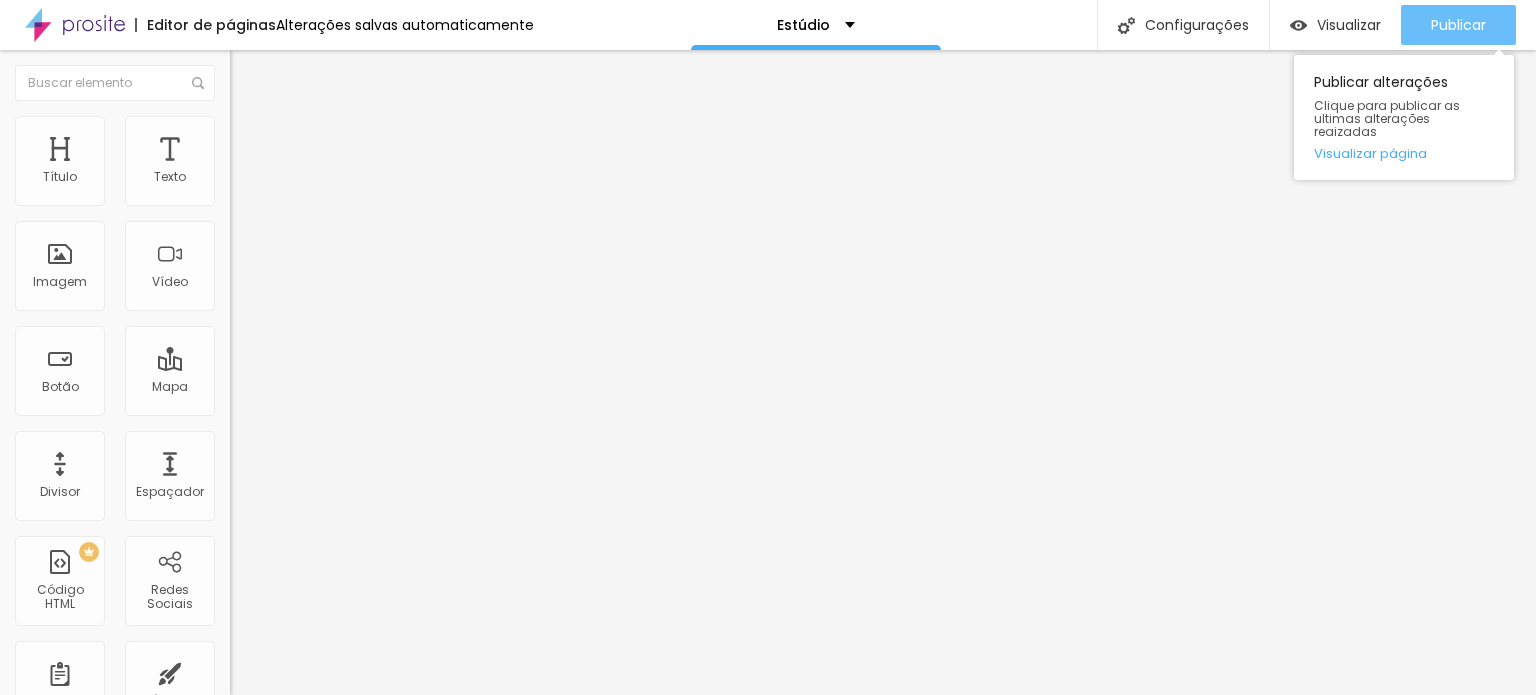click on "Publicar" at bounding box center (1458, 25) 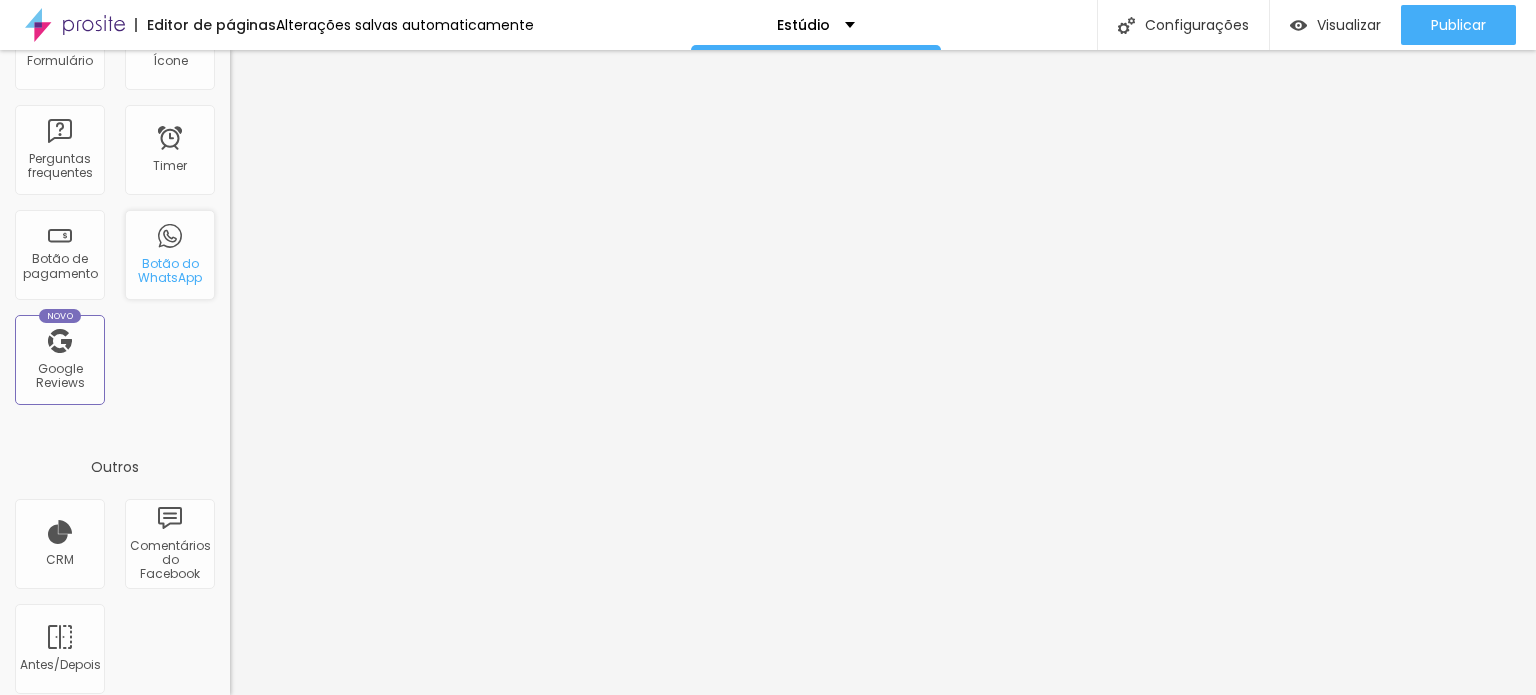 scroll, scrollTop: 653, scrollLeft: 0, axis: vertical 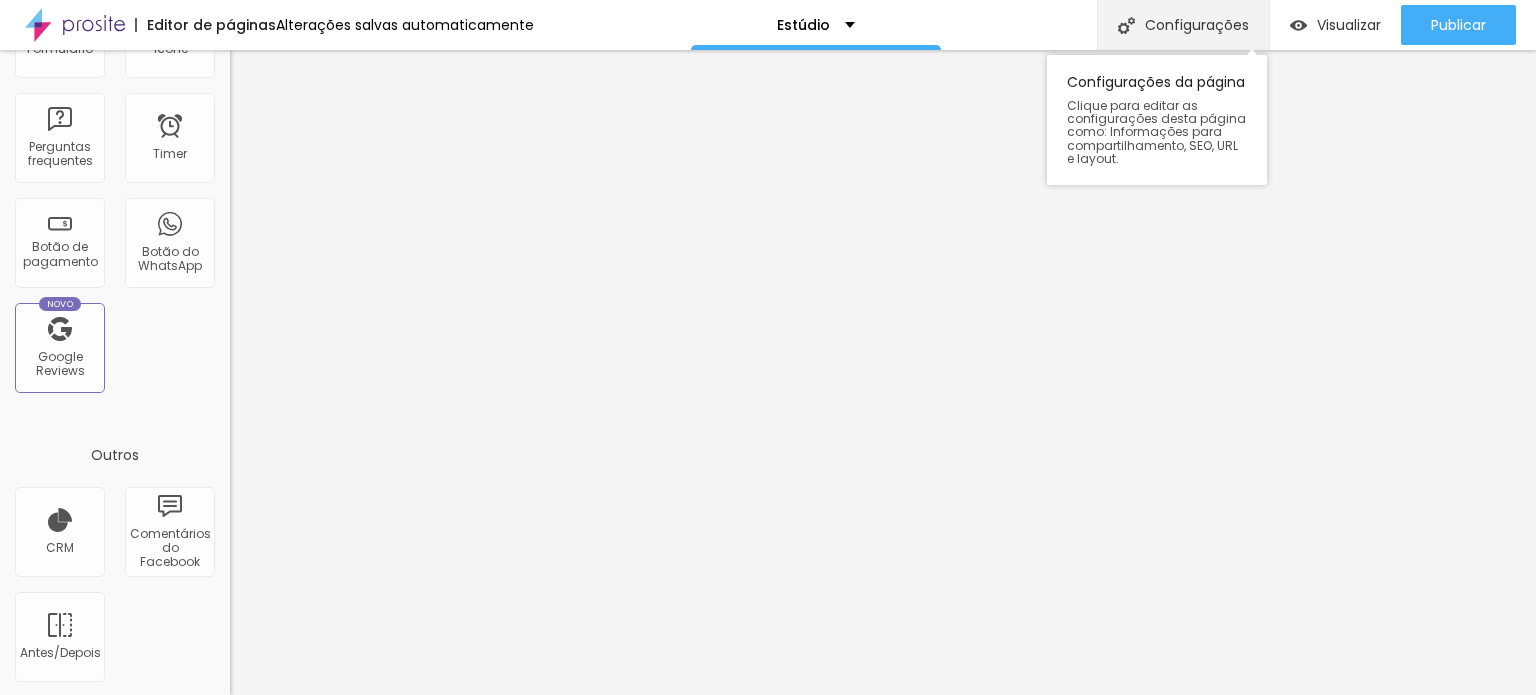 click on "Configurações" at bounding box center (1183, 25) 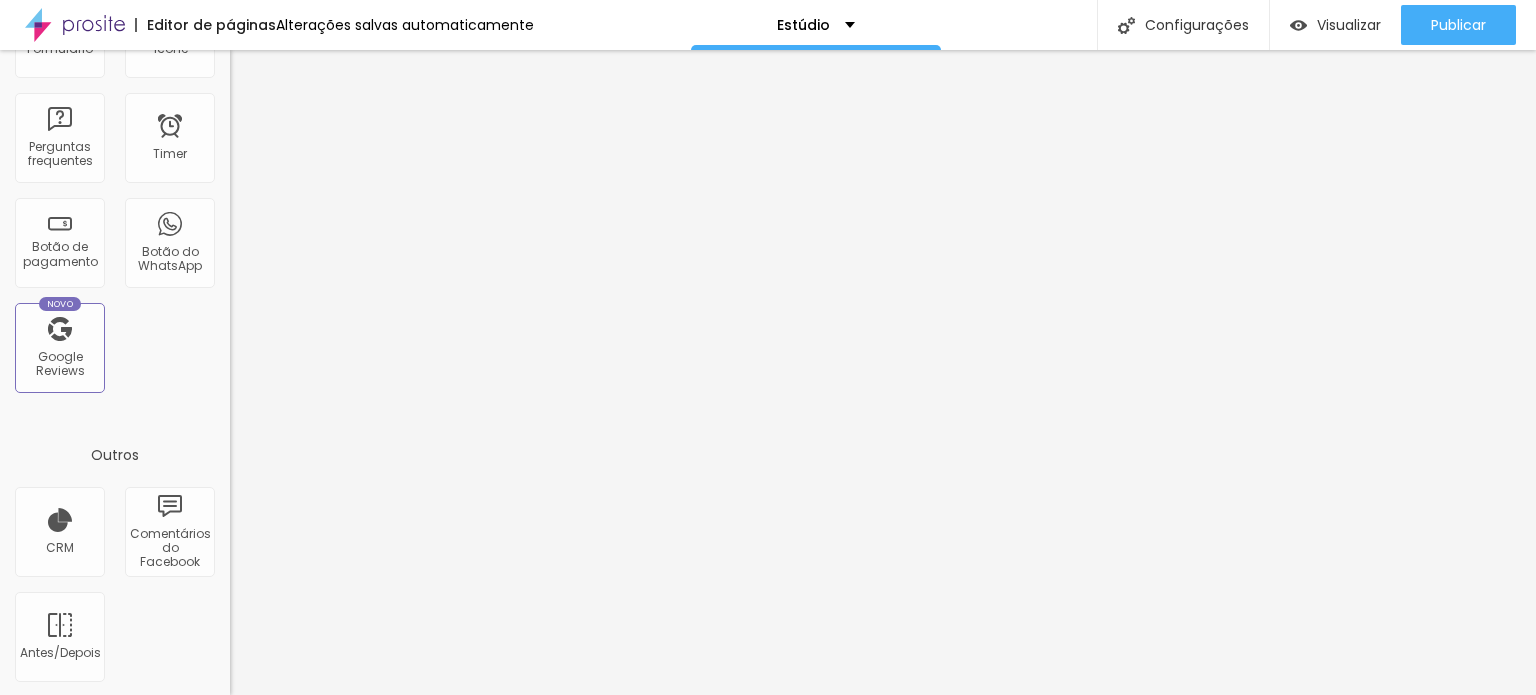 click on "Estúdio" at bounding box center (768, 814) 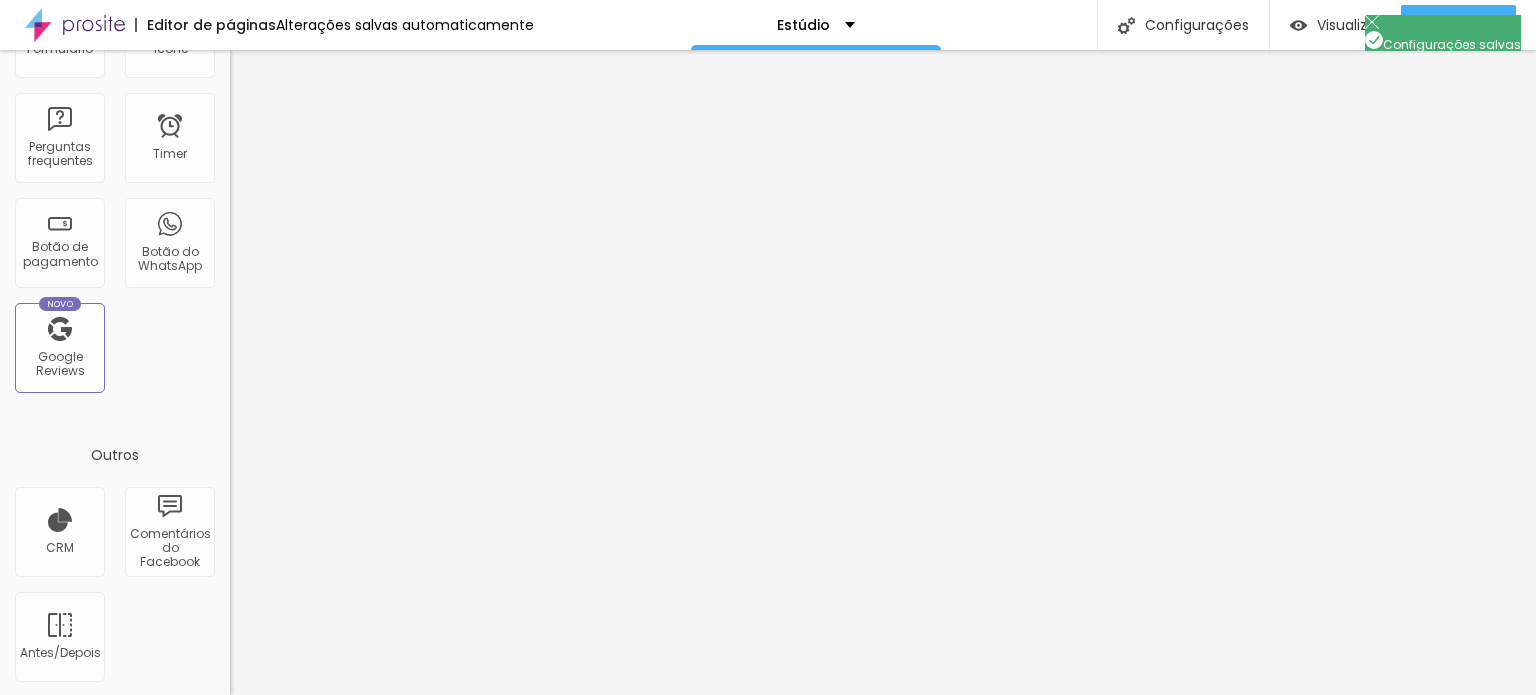 click at bounding box center [768, 716] 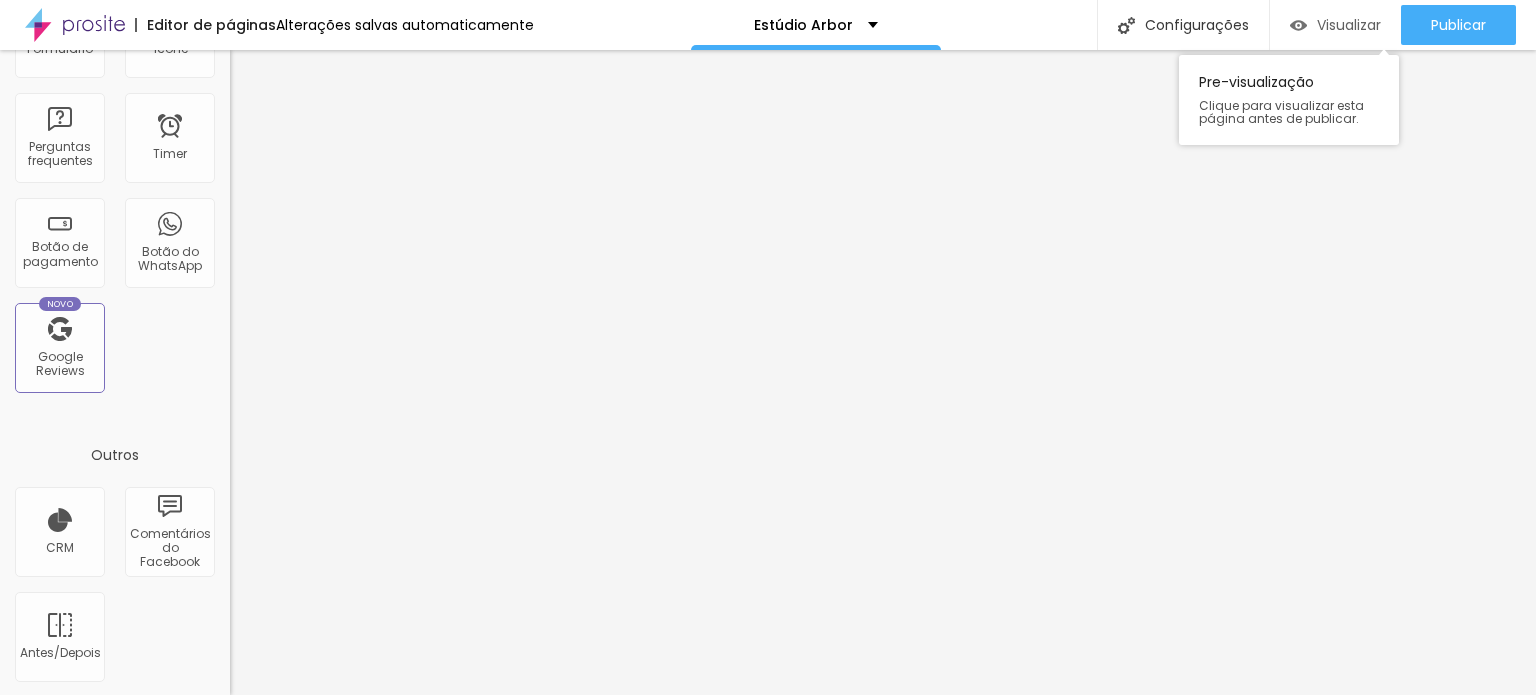 click on "Visualizar" at bounding box center [1349, 25] 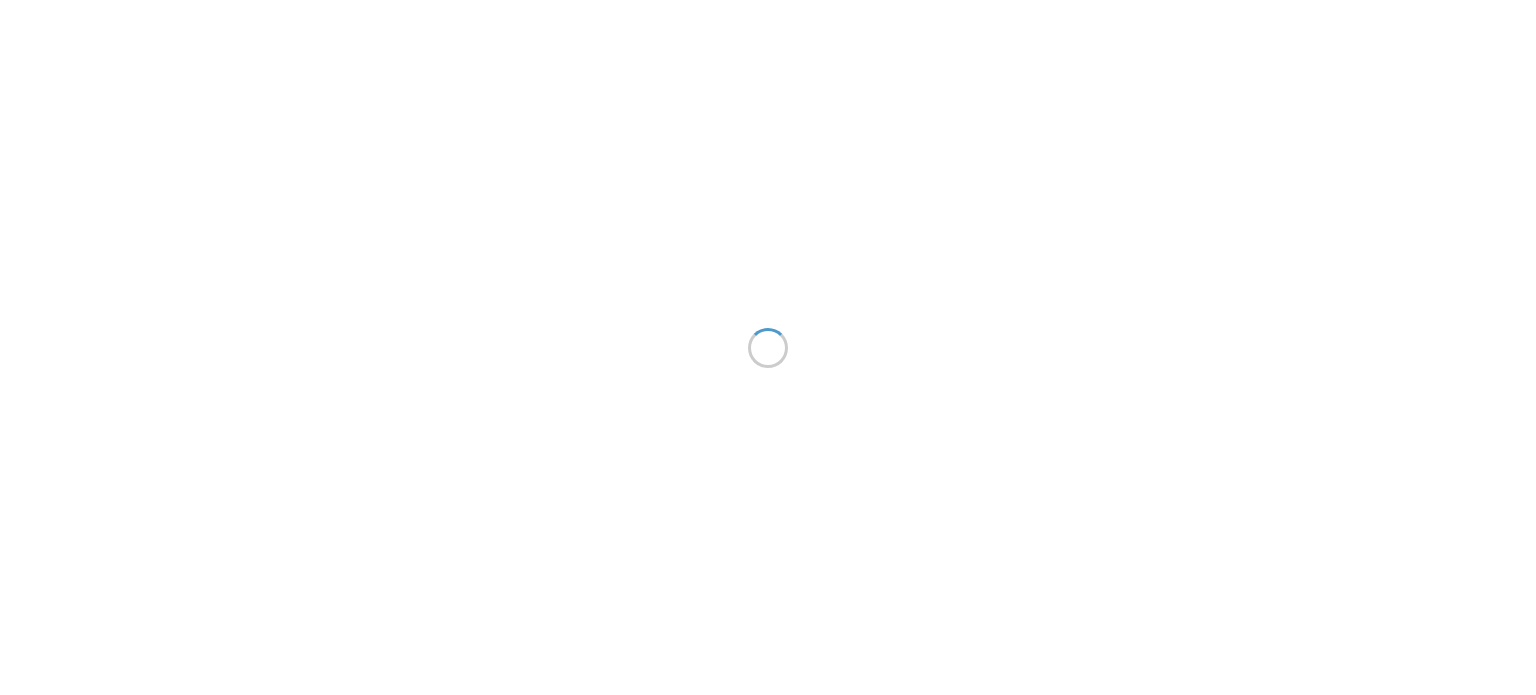 scroll, scrollTop: 0, scrollLeft: 0, axis: both 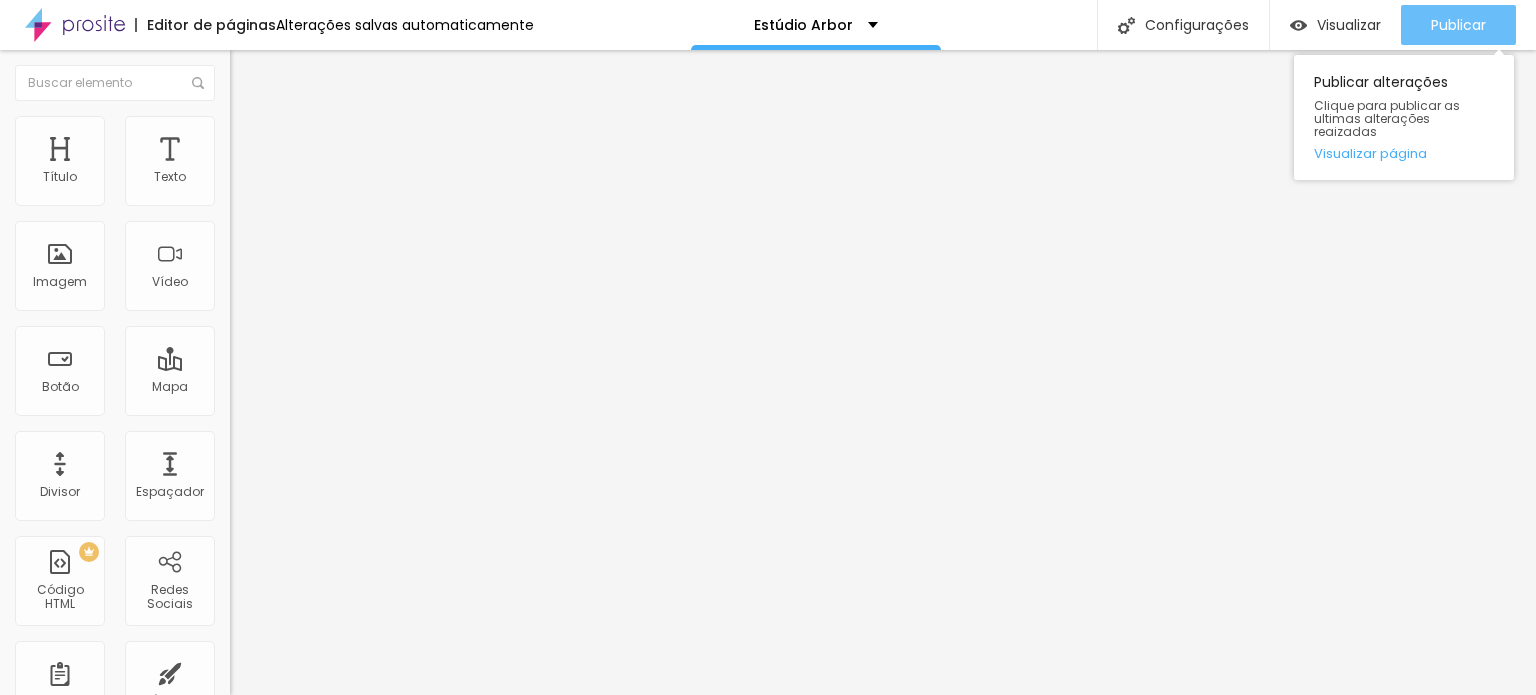 click on "Publicar" at bounding box center [1458, 25] 